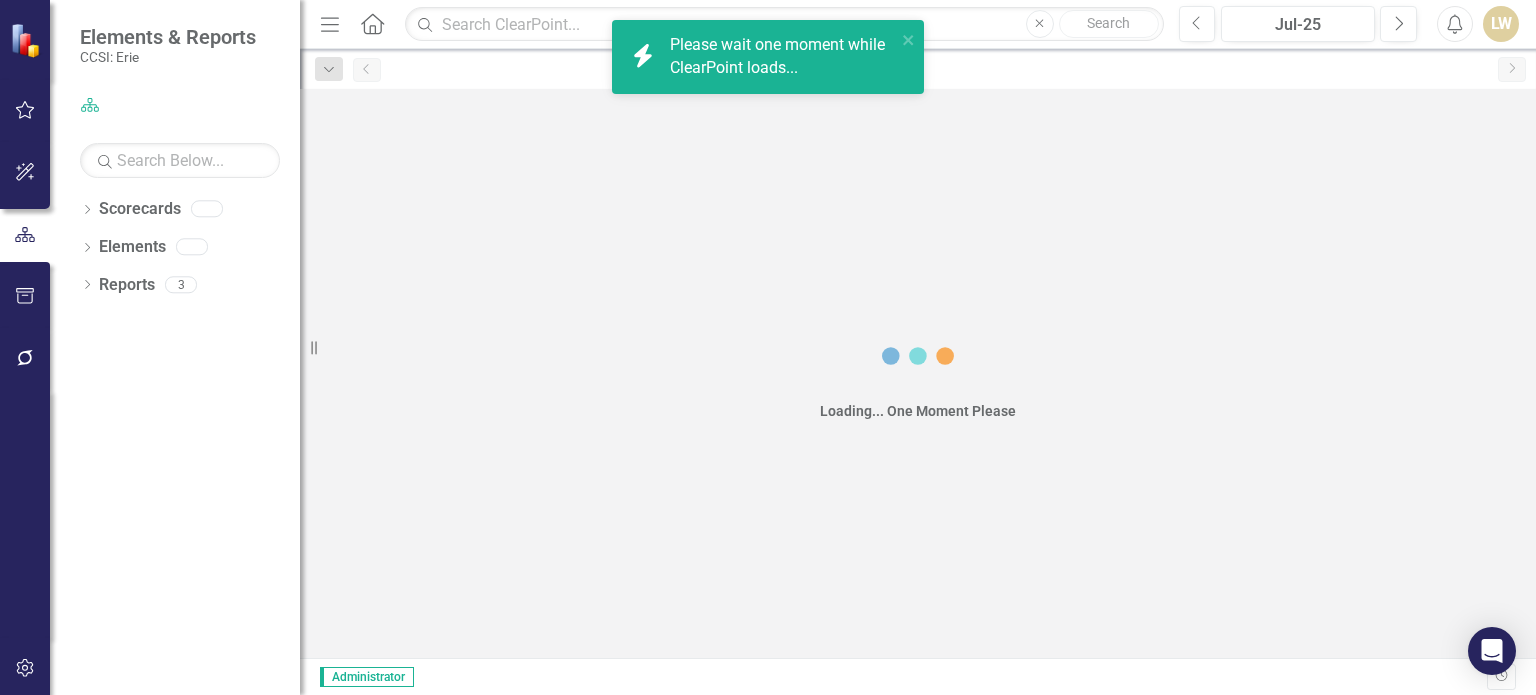 scroll, scrollTop: 0, scrollLeft: 0, axis: both 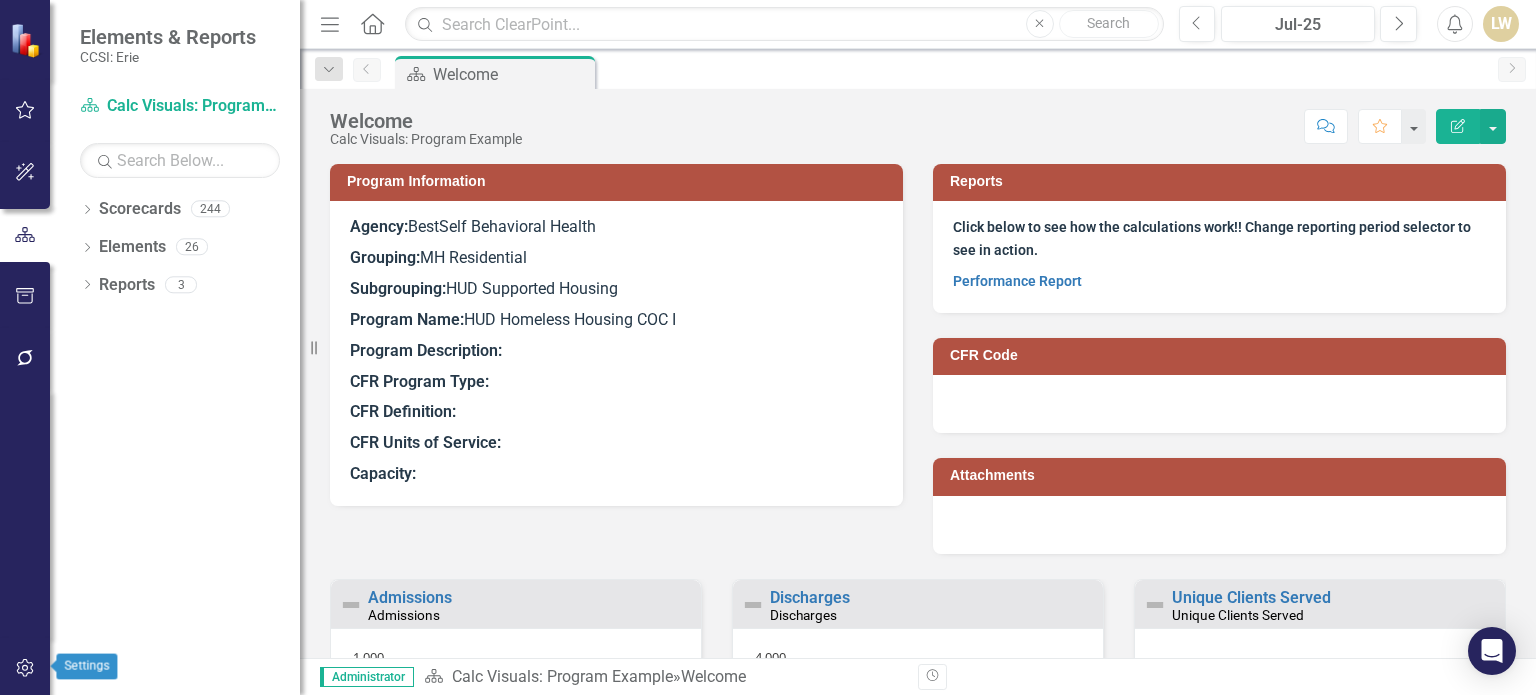click 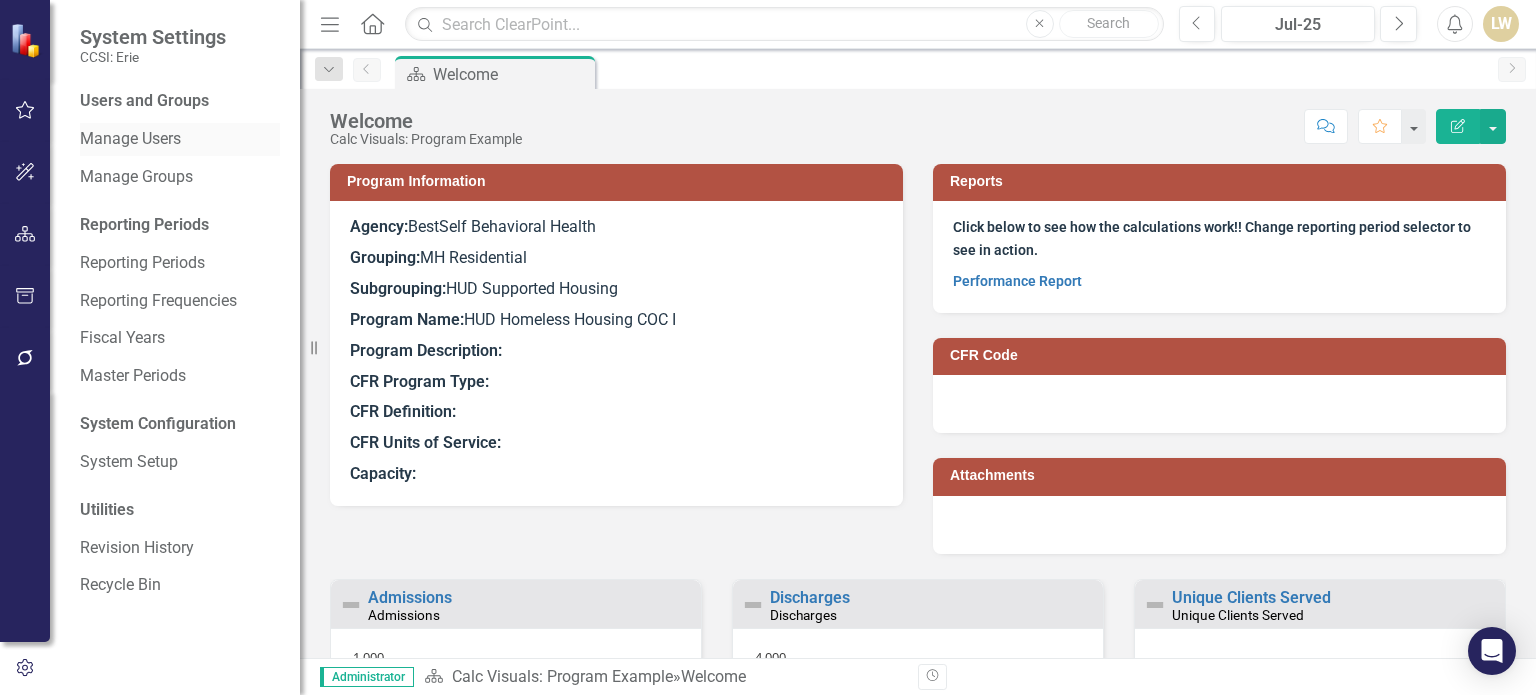 click on "Manage Users" at bounding box center (180, 139) 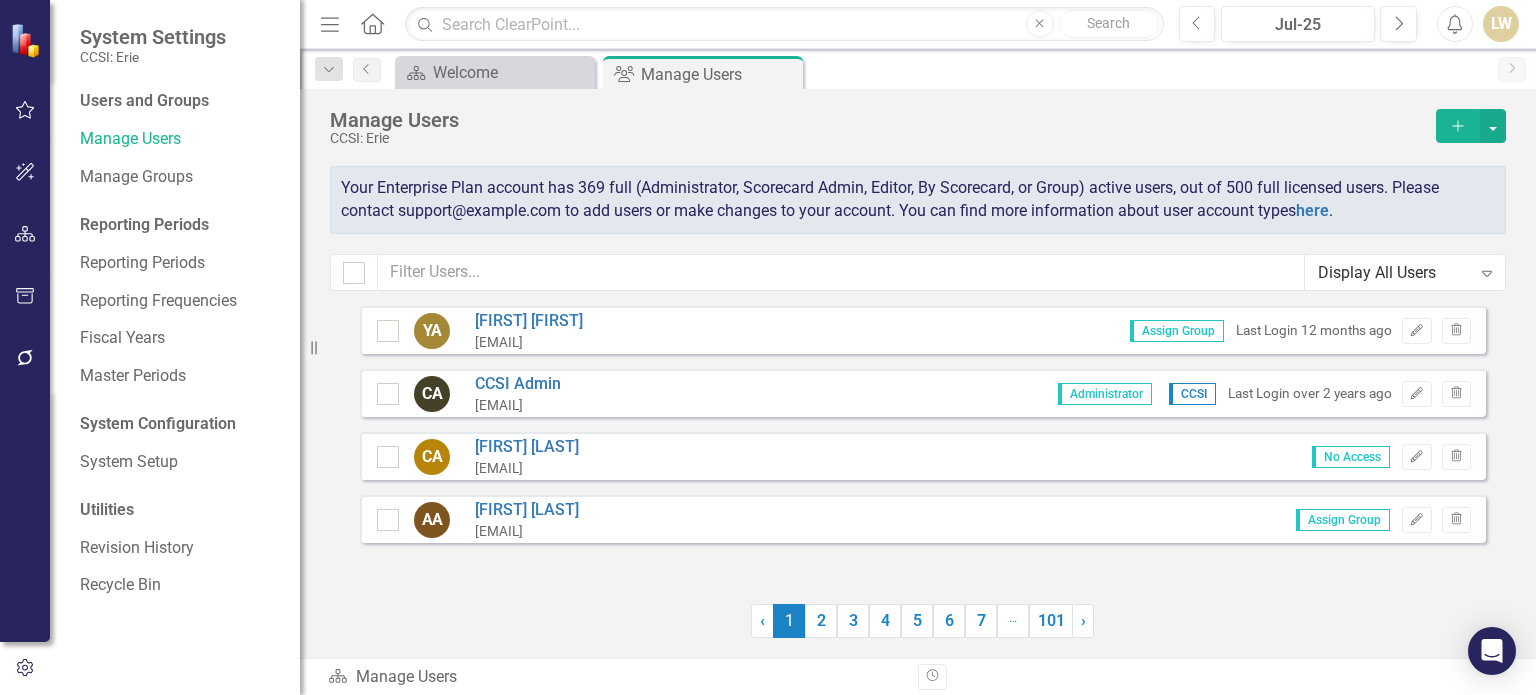 click on "Add" 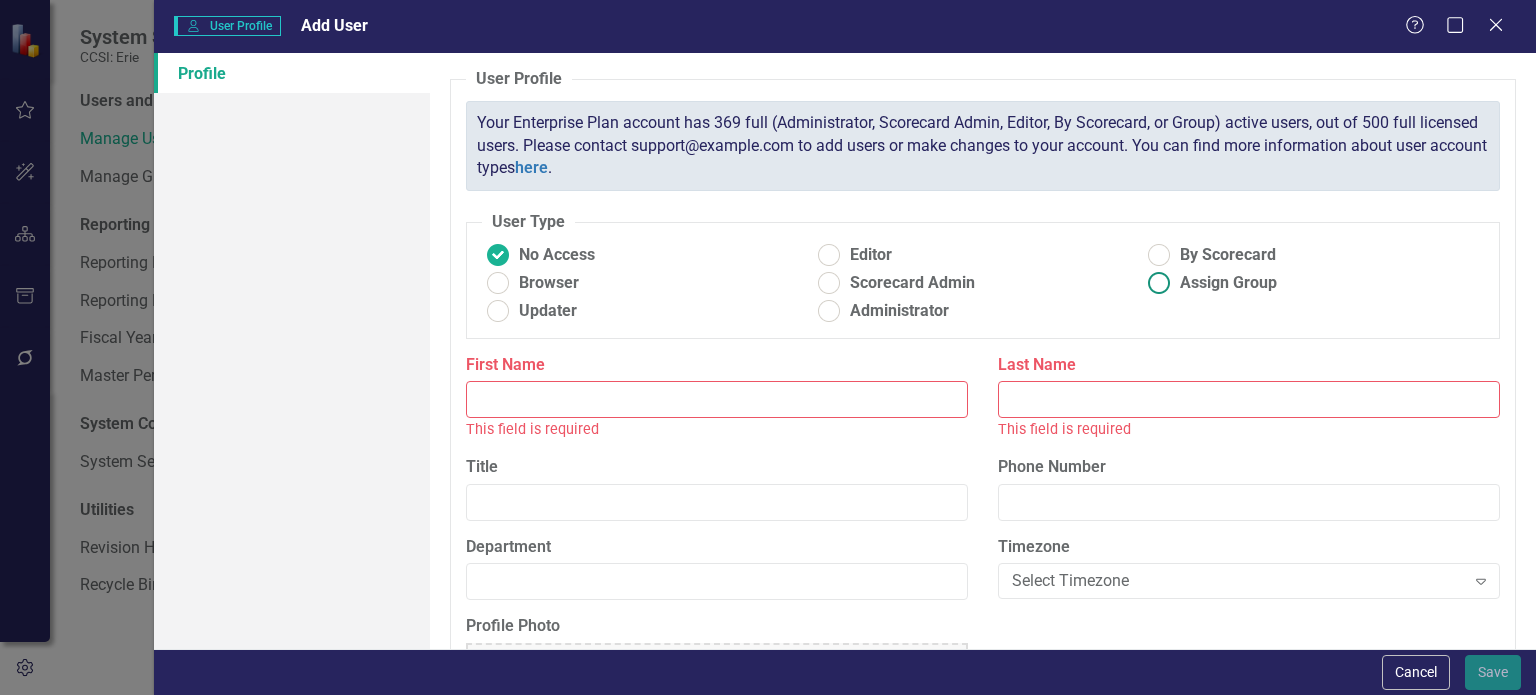 click at bounding box center (1159, 283) 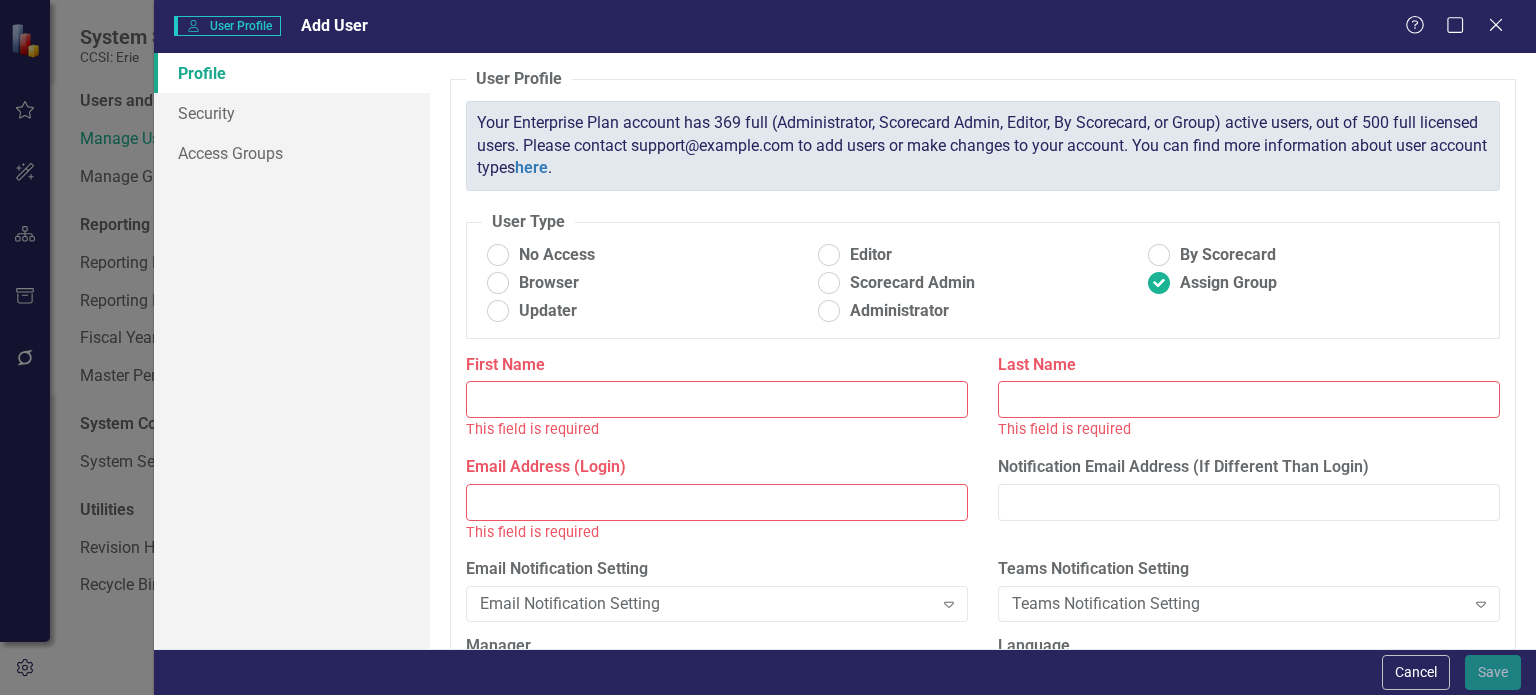 click on "First Name" at bounding box center [717, 399] 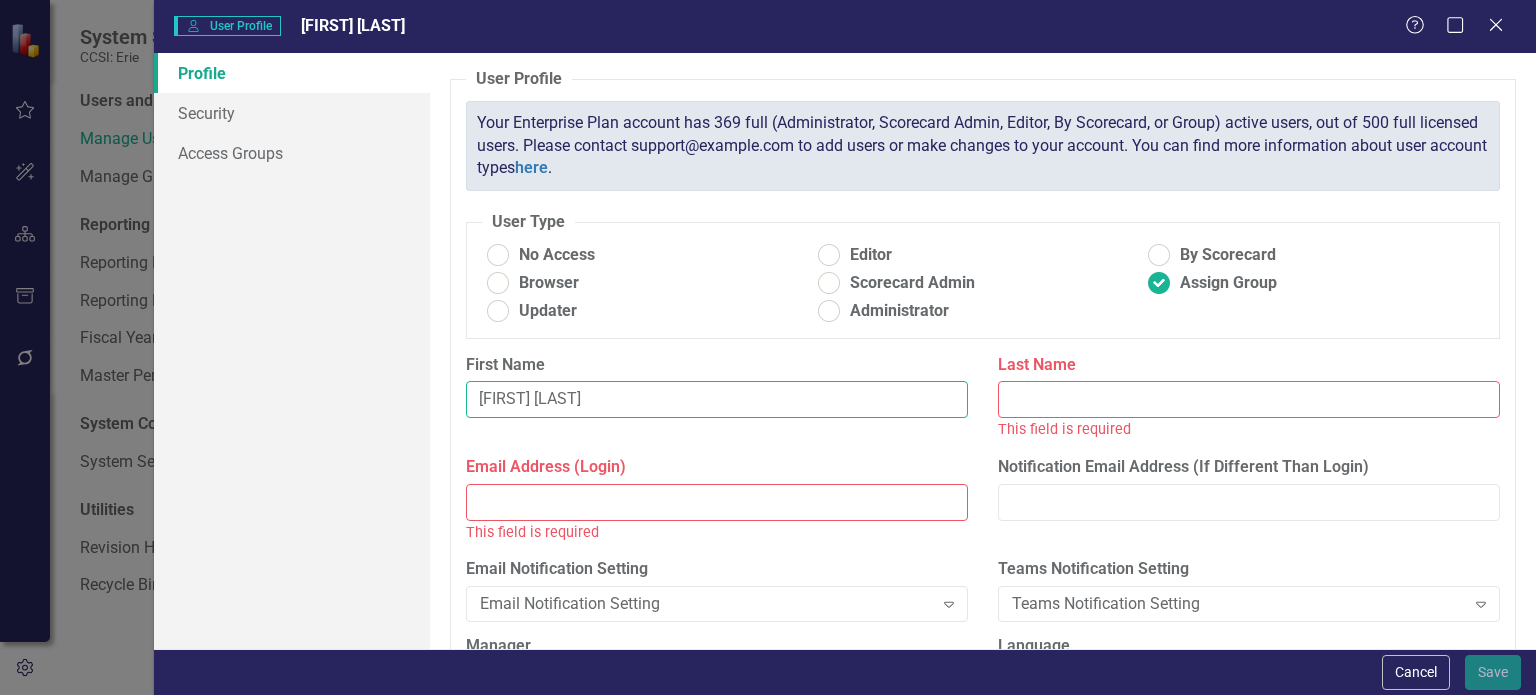 drag, startPoint x: 522, startPoint y: 399, endPoint x: 576, endPoint y: 400, distance: 54.00926 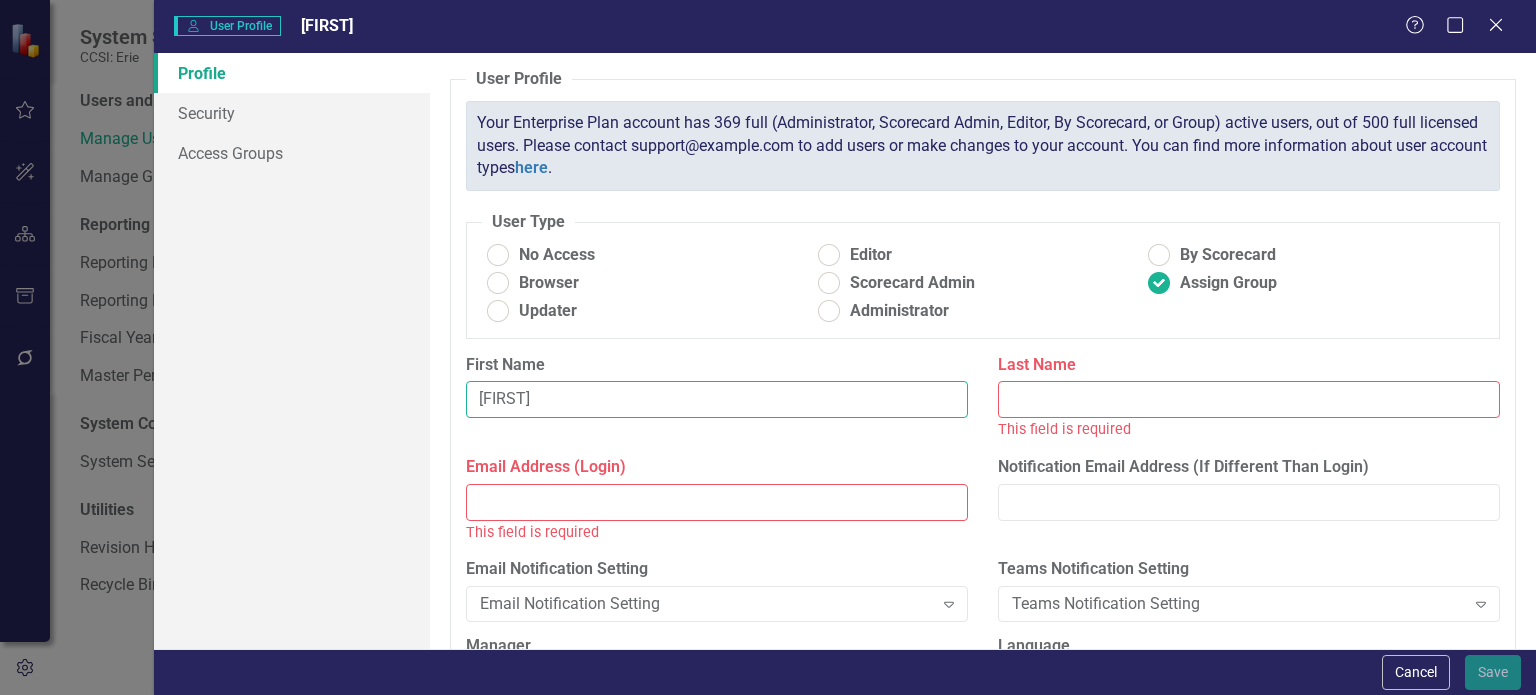 type on "[FIRST]" 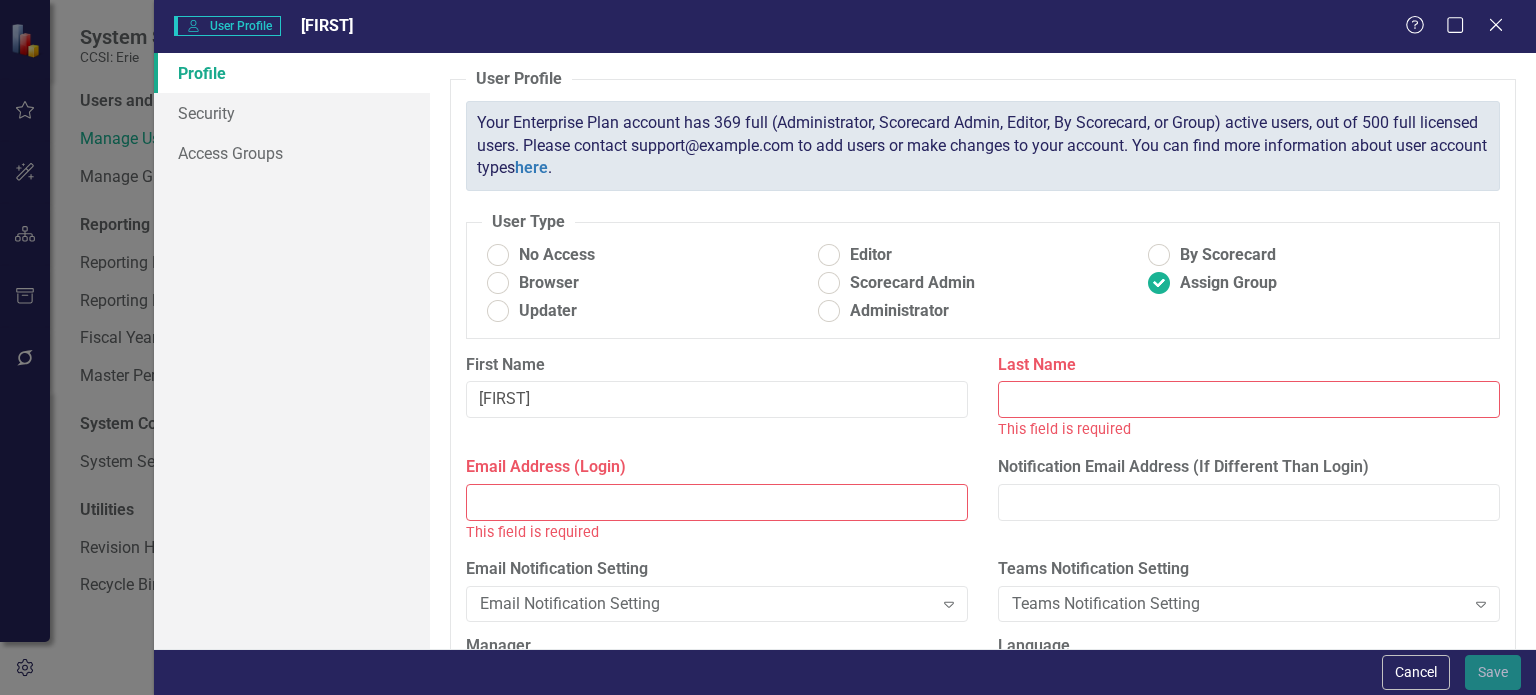 click on "Last Name" at bounding box center [1249, 399] 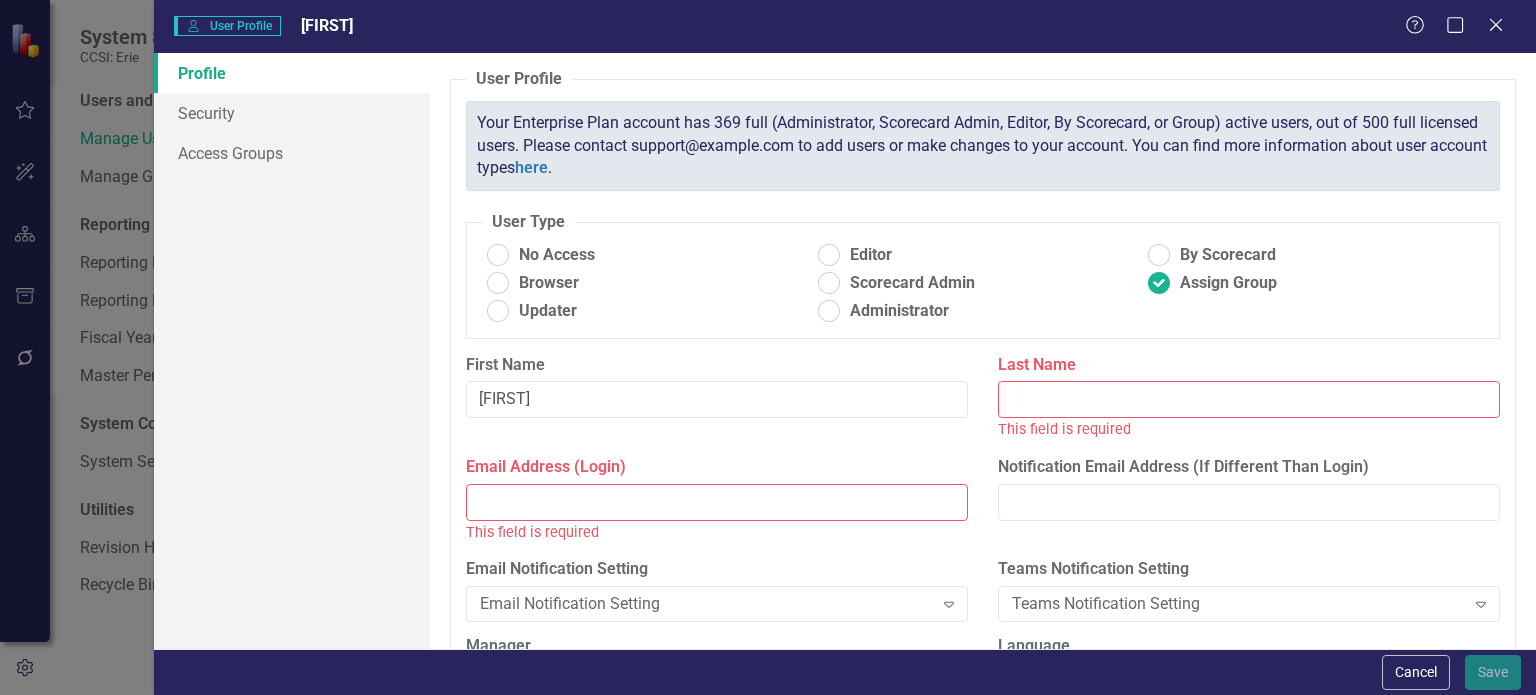 paste on "[LAST]" 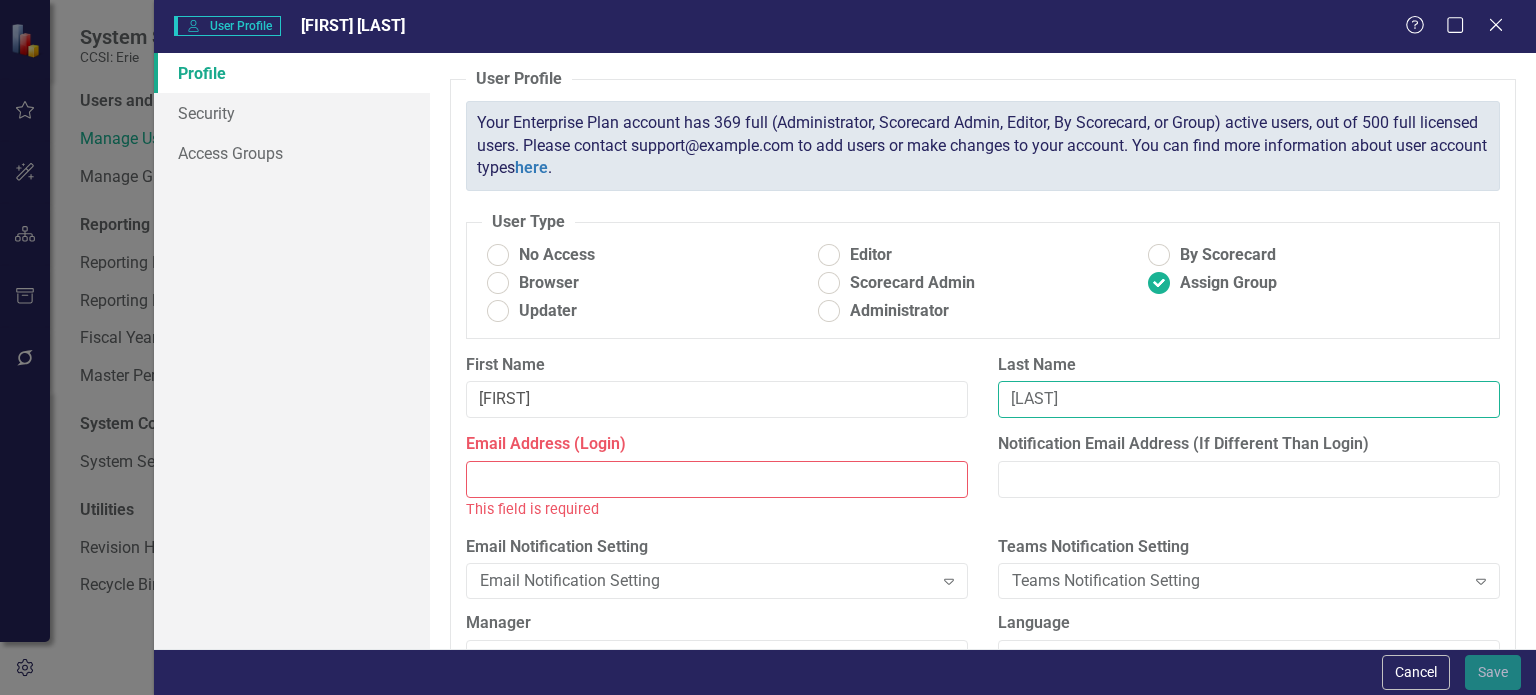 type on "[LAST]" 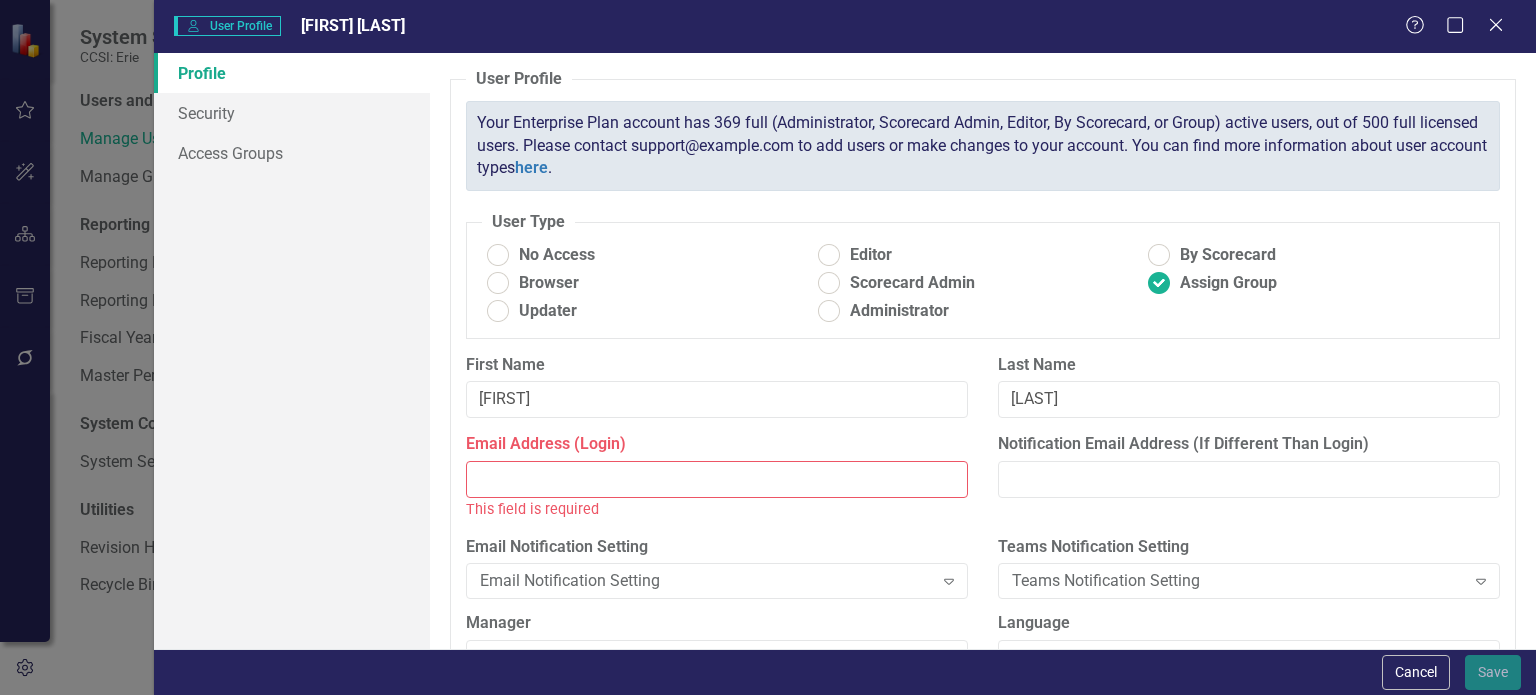 paste on "[EMAIL]" 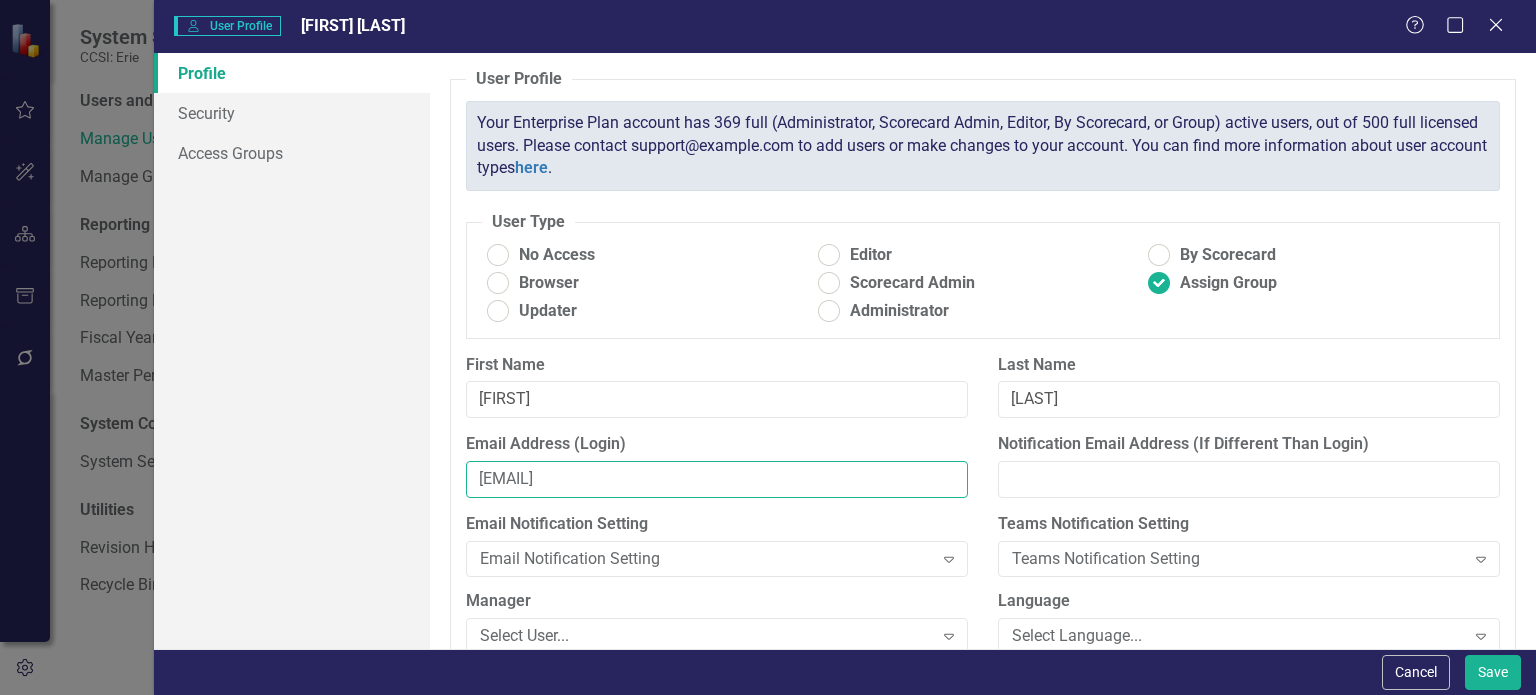 click on "[EMAIL]" at bounding box center [717, 479] 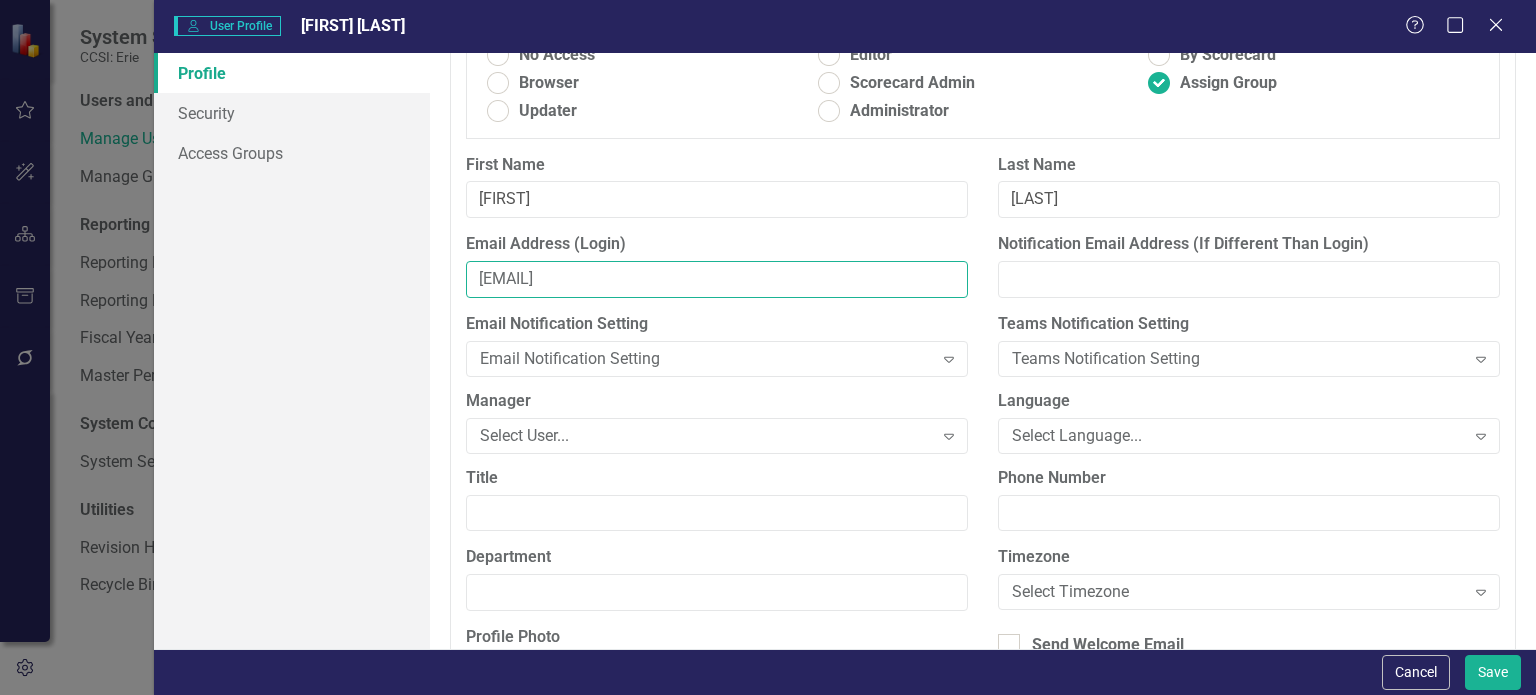 scroll, scrollTop: 100, scrollLeft: 0, axis: vertical 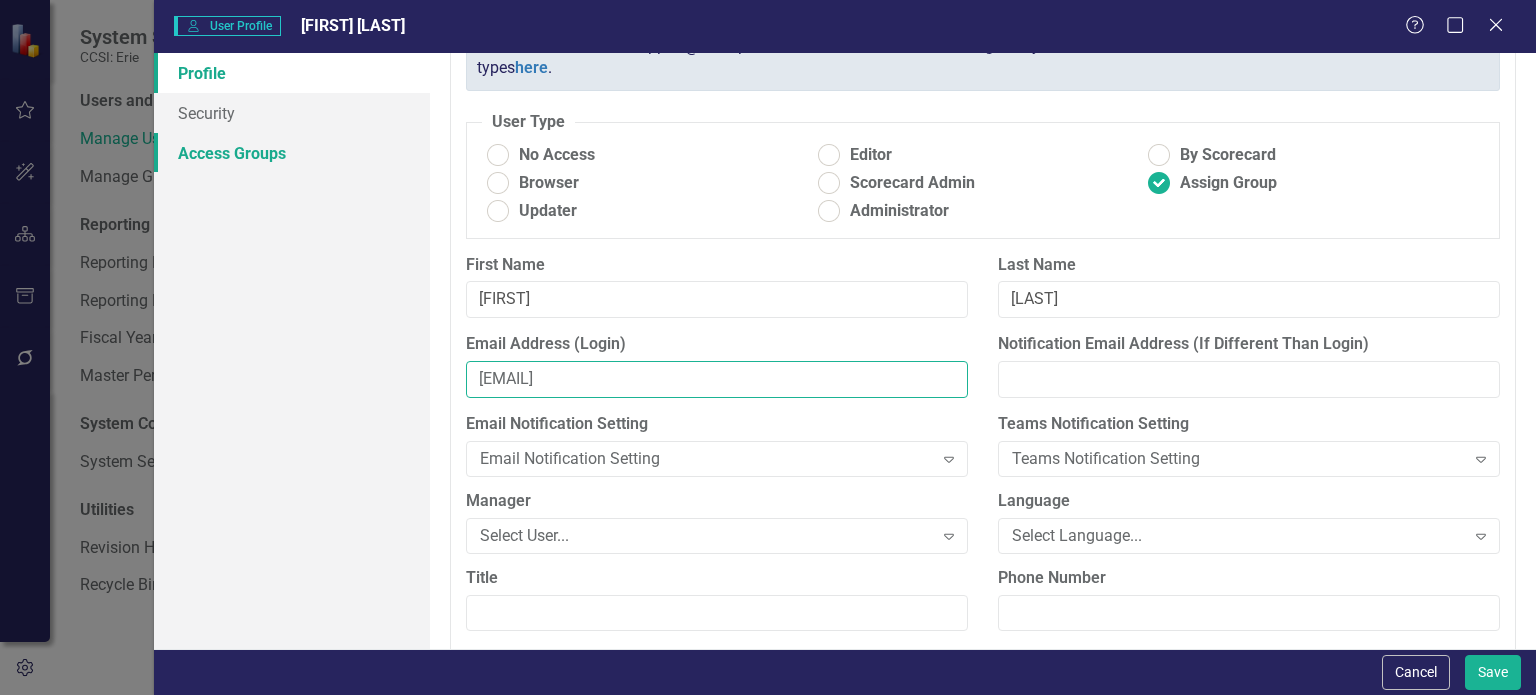 type on "[EMAIL]" 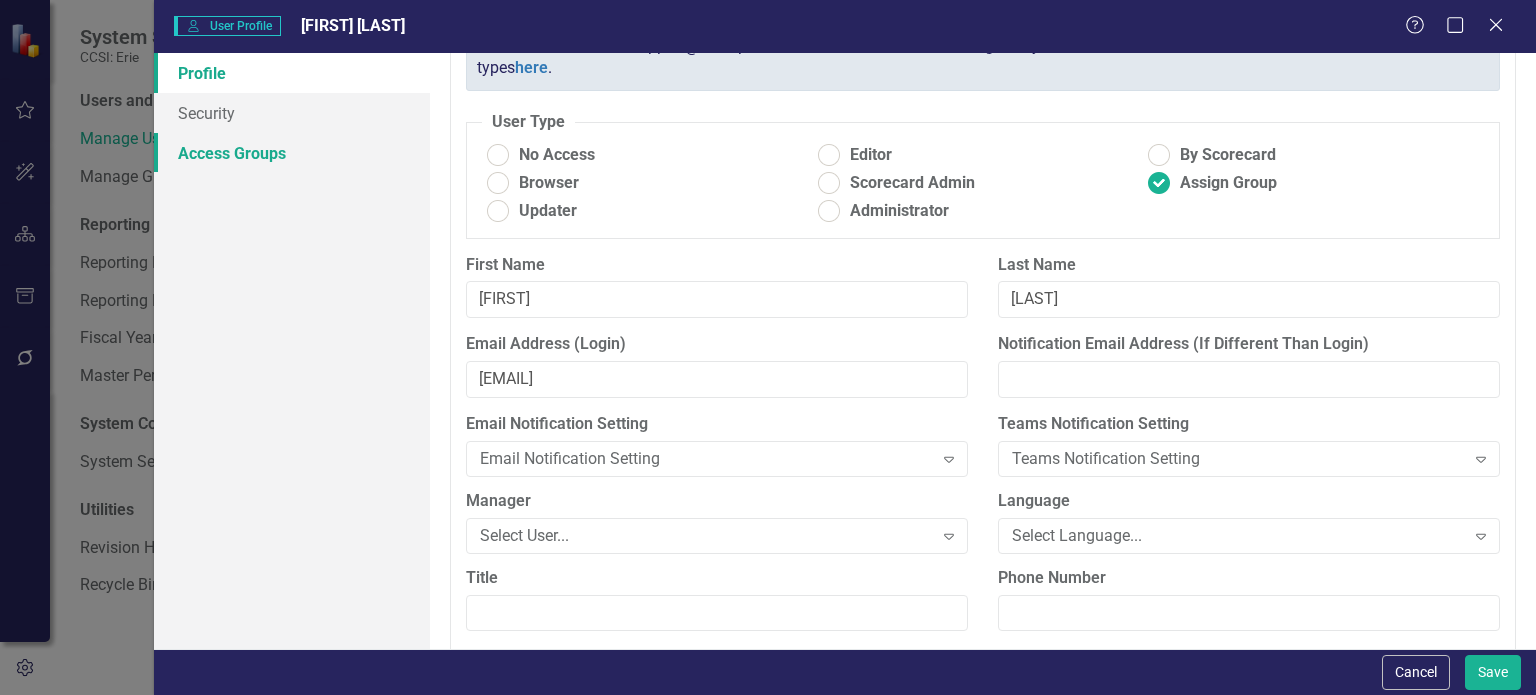 click on "Access Groups" at bounding box center [292, 153] 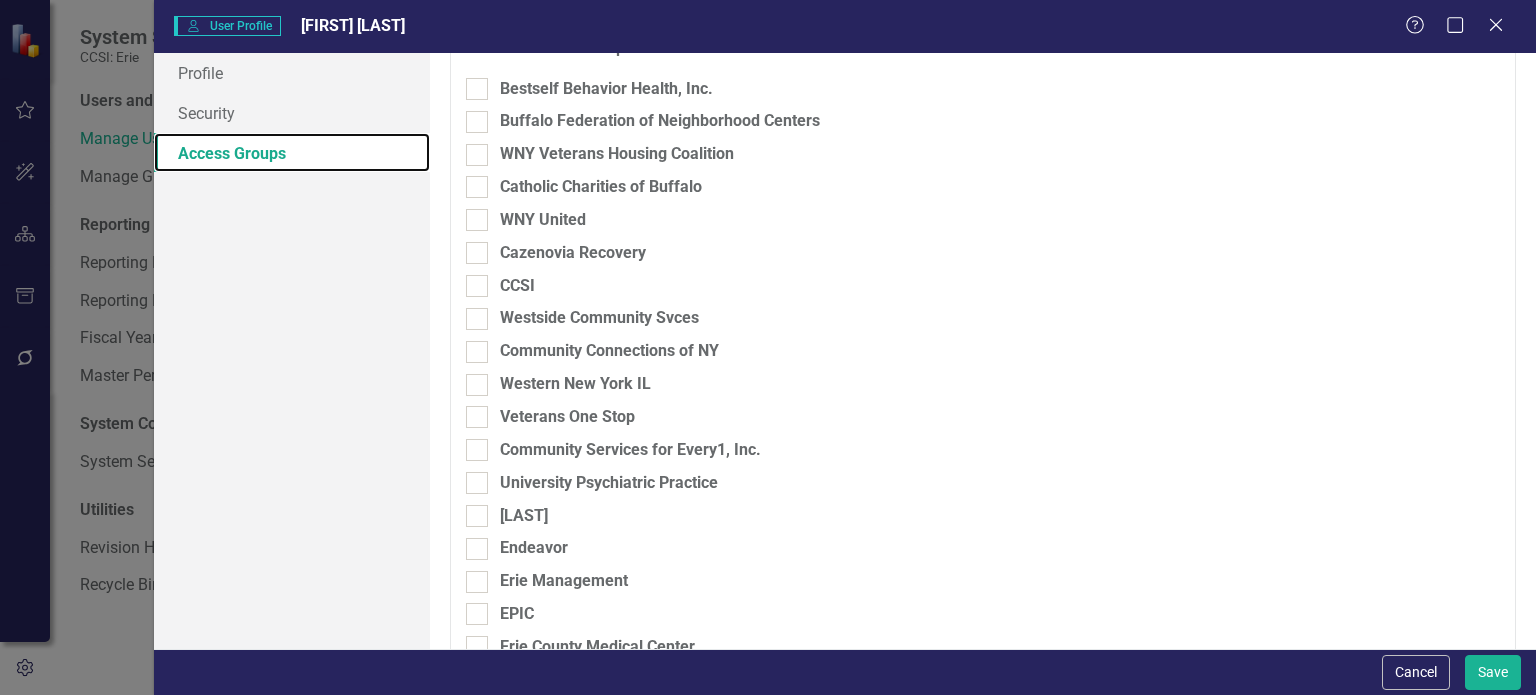 scroll, scrollTop: 300, scrollLeft: 0, axis: vertical 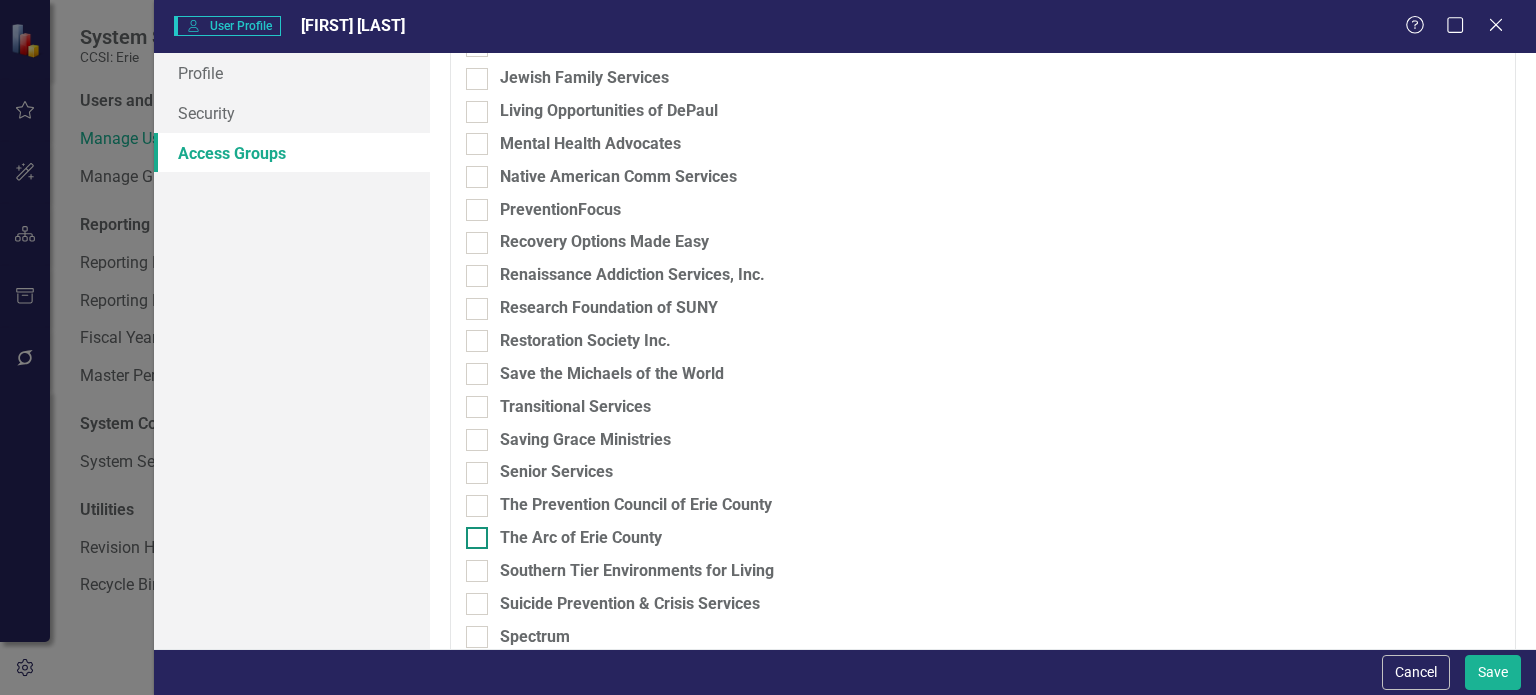 click on "The Arc of Erie County" at bounding box center [472, 533] 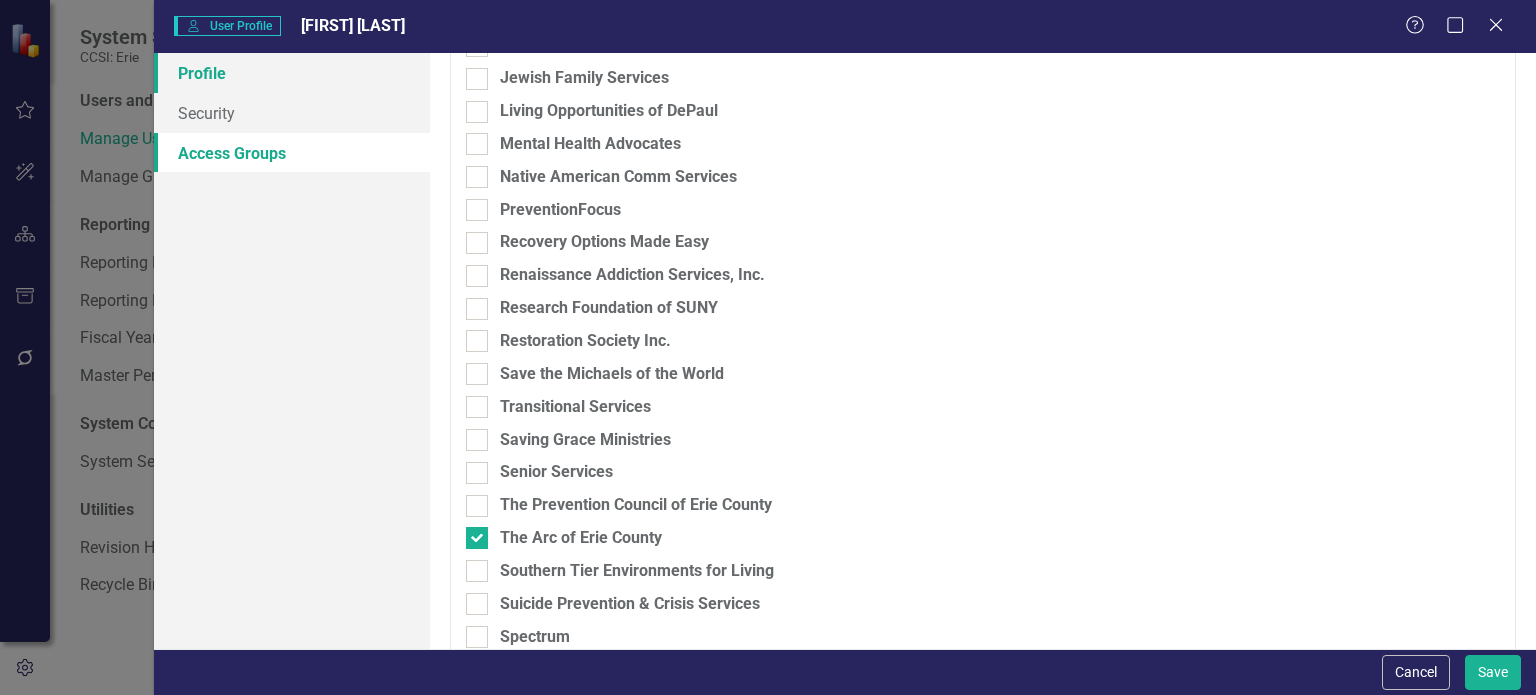 click on "Profile" at bounding box center [292, 73] 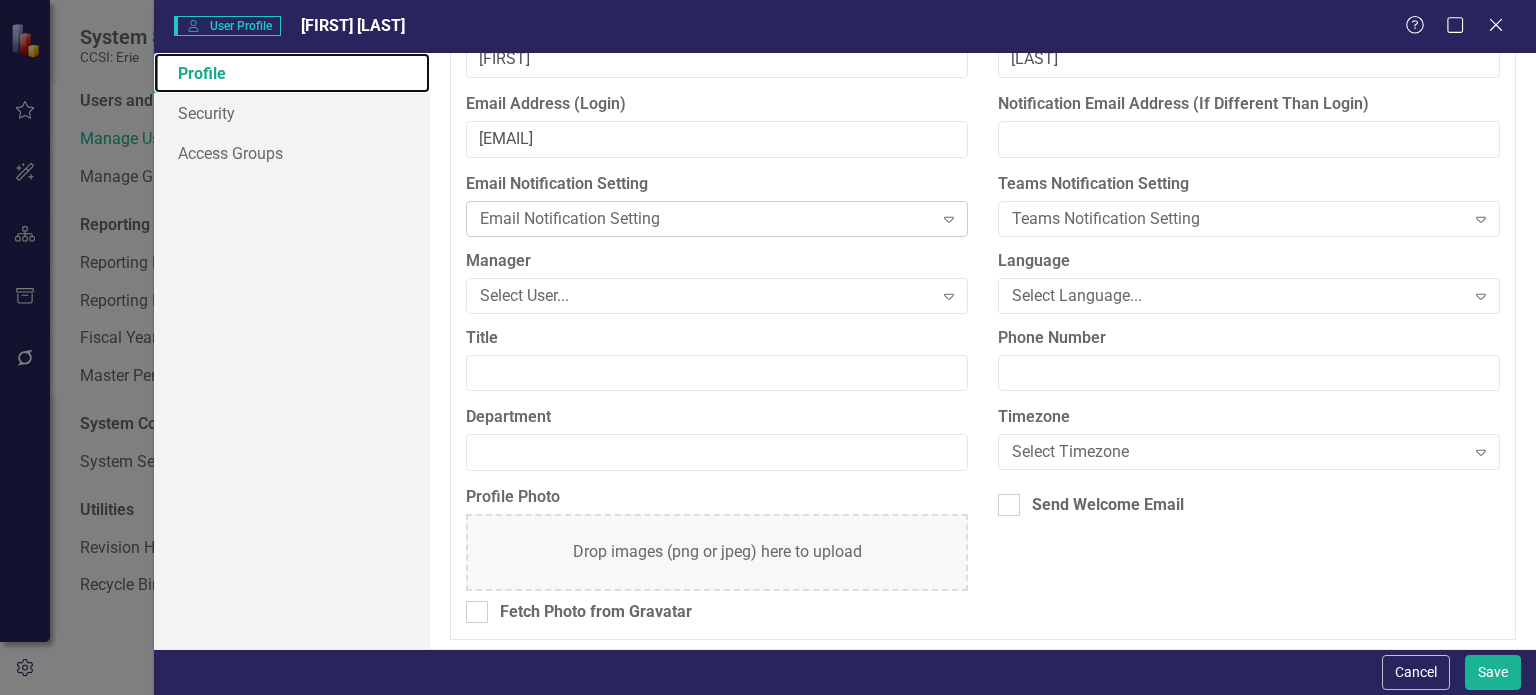 scroll, scrollTop: 341, scrollLeft: 0, axis: vertical 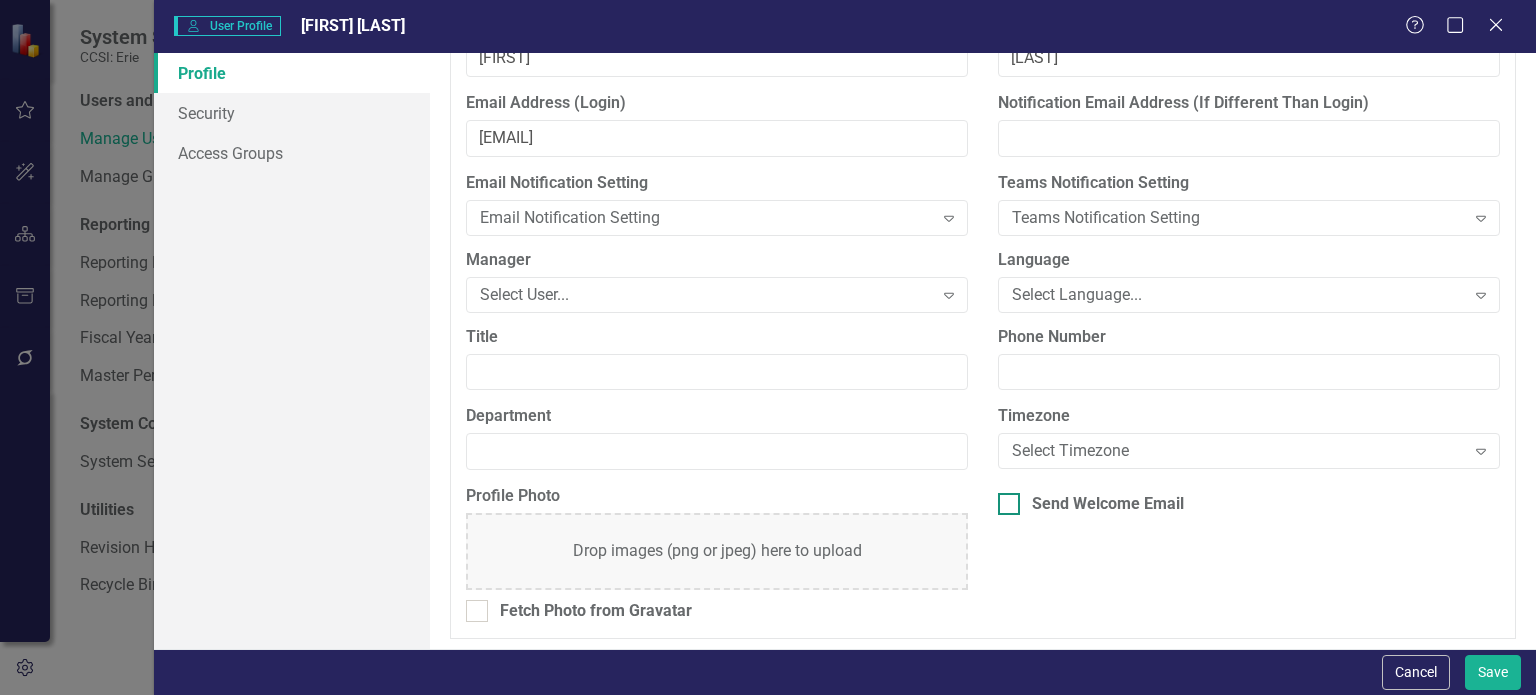click on "Send Welcome Email" at bounding box center (1004, 499) 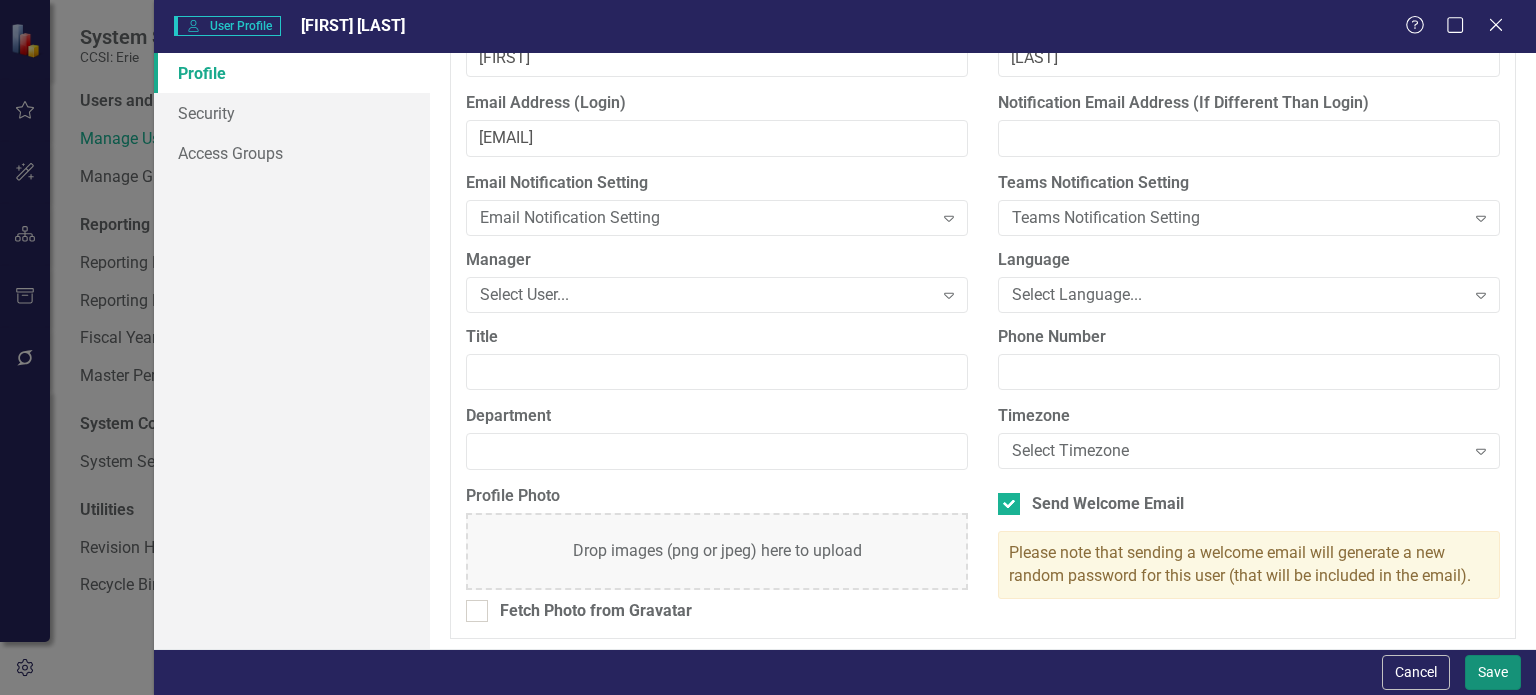 click on "Save" at bounding box center (1493, 672) 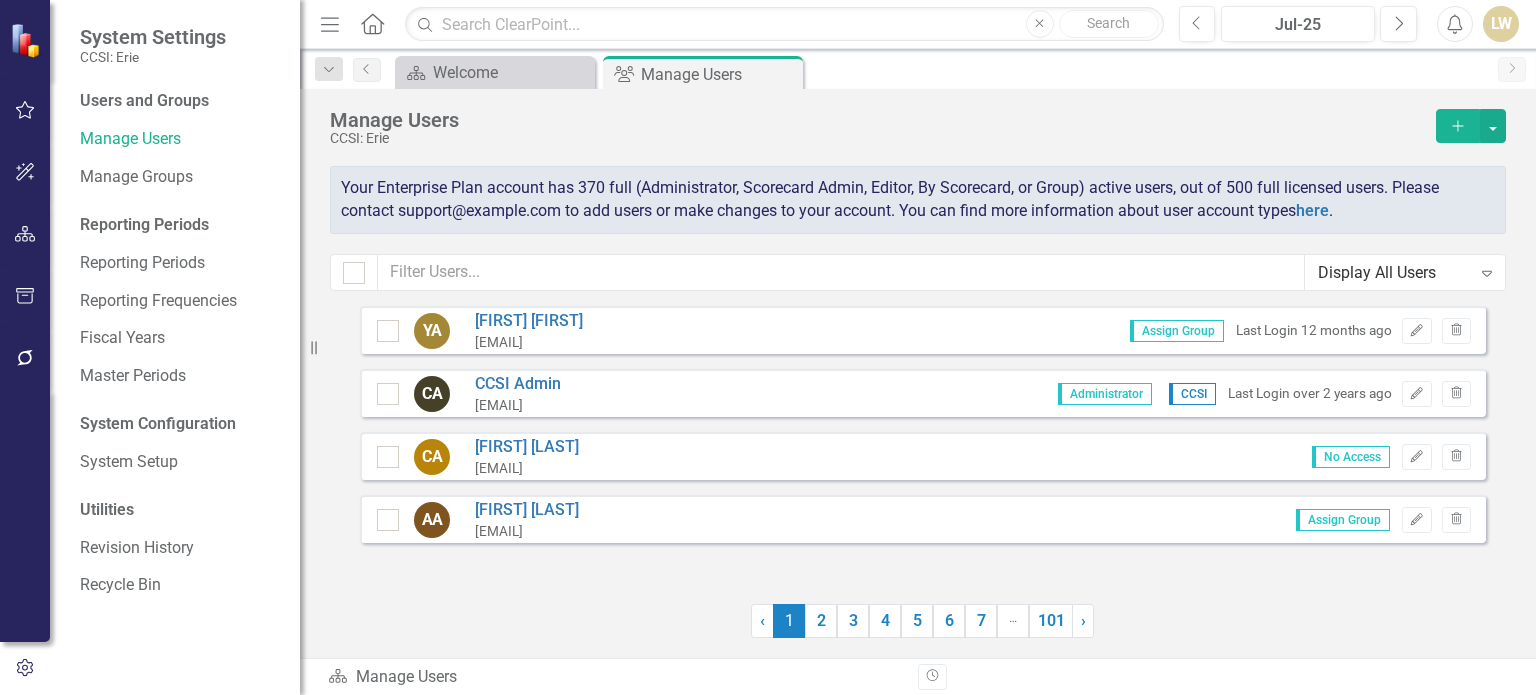 click on "Add" 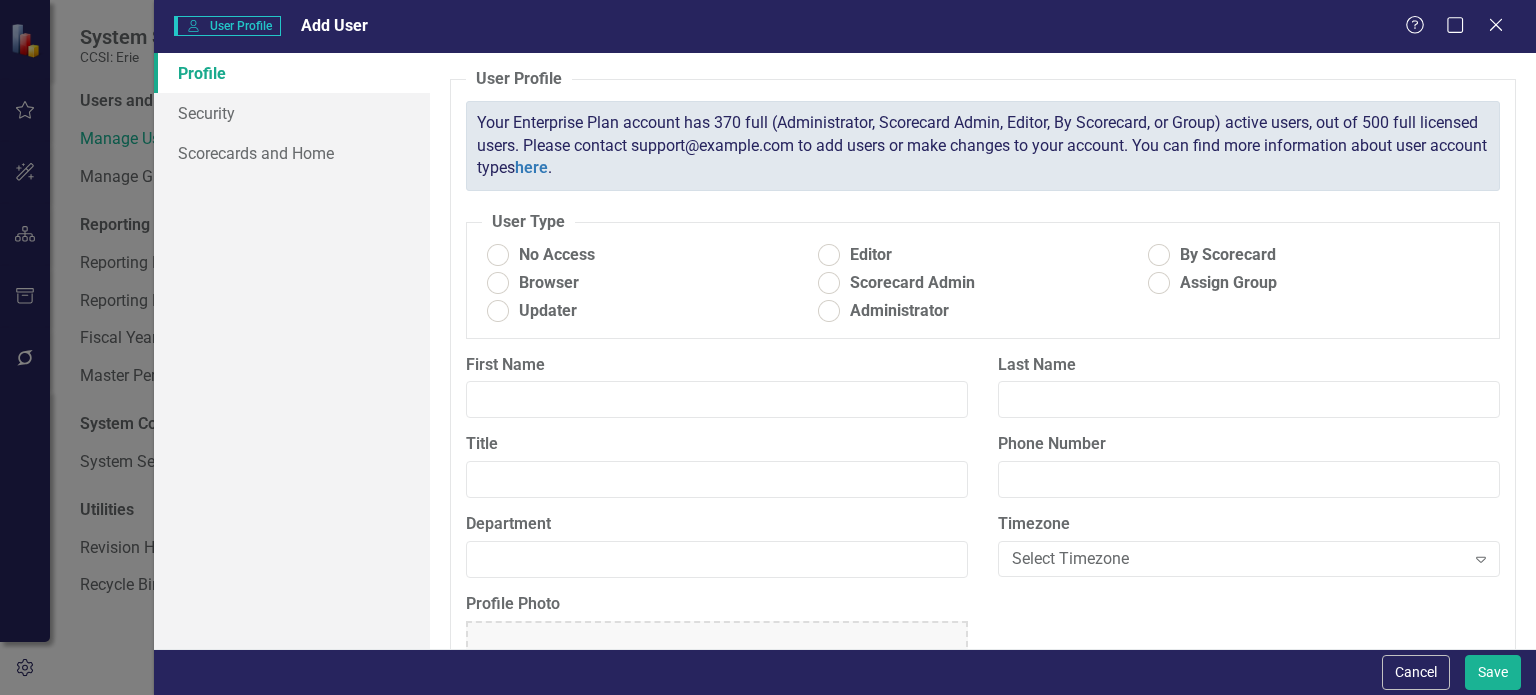 radio on "true" 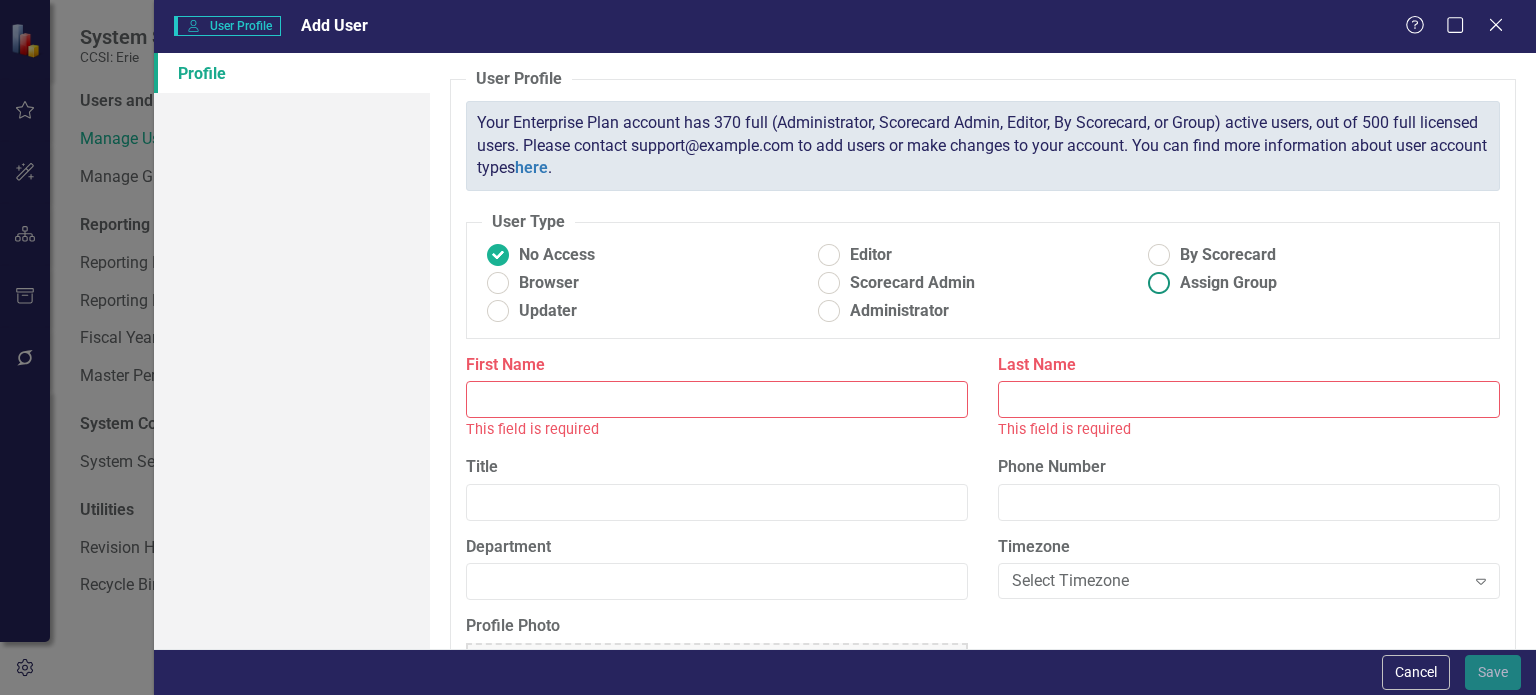 click at bounding box center [1159, 283] 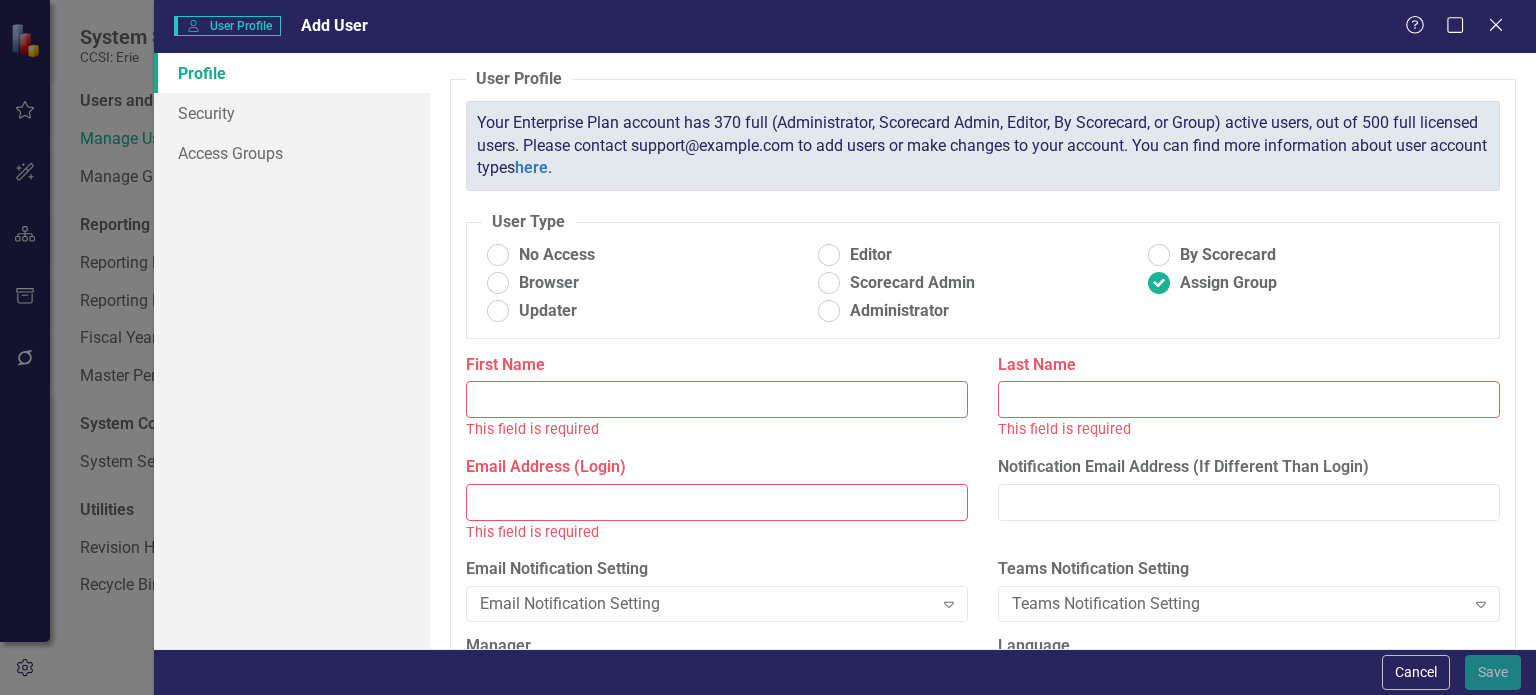 paste on "[FIRST] [LAST]" 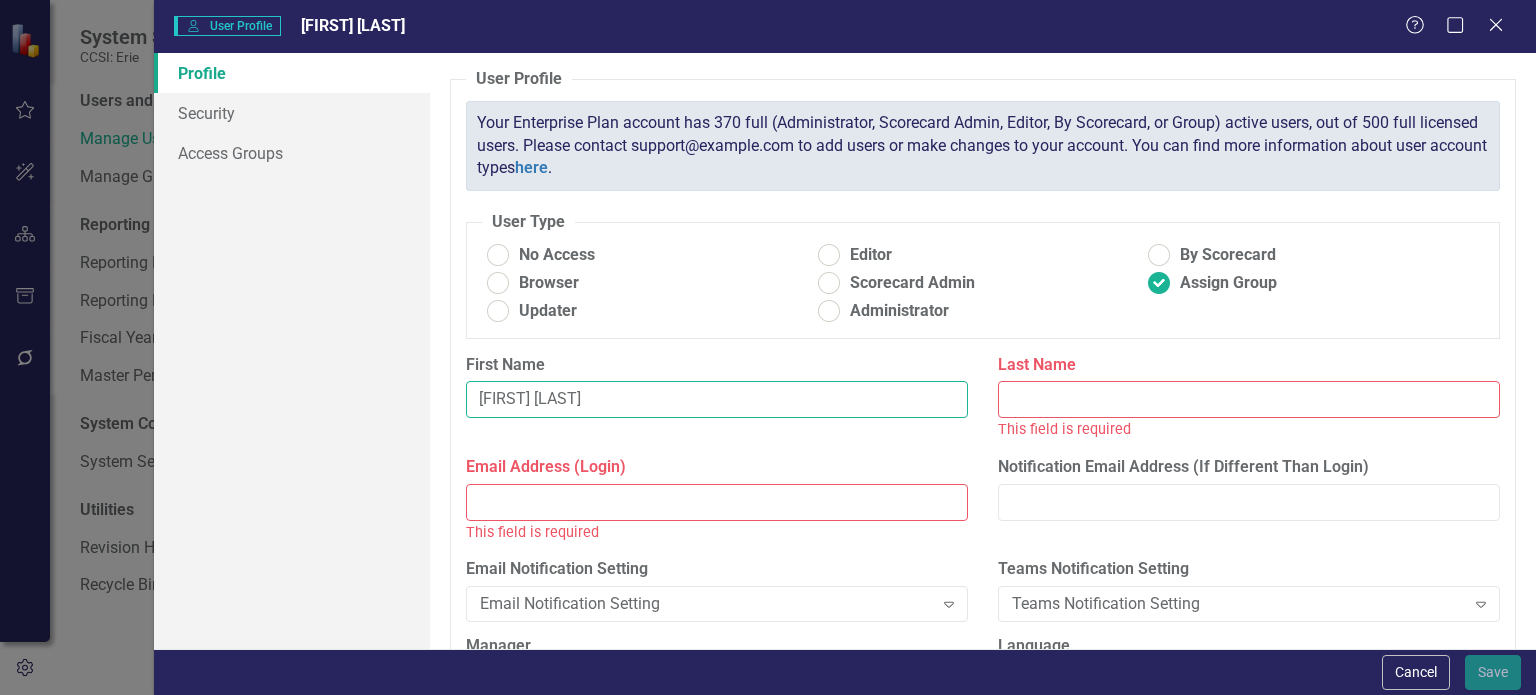 drag, startPoint x: 538, startPoint y: 403, endPoint x: 585, endPoint y: 406, distance: 47.095646 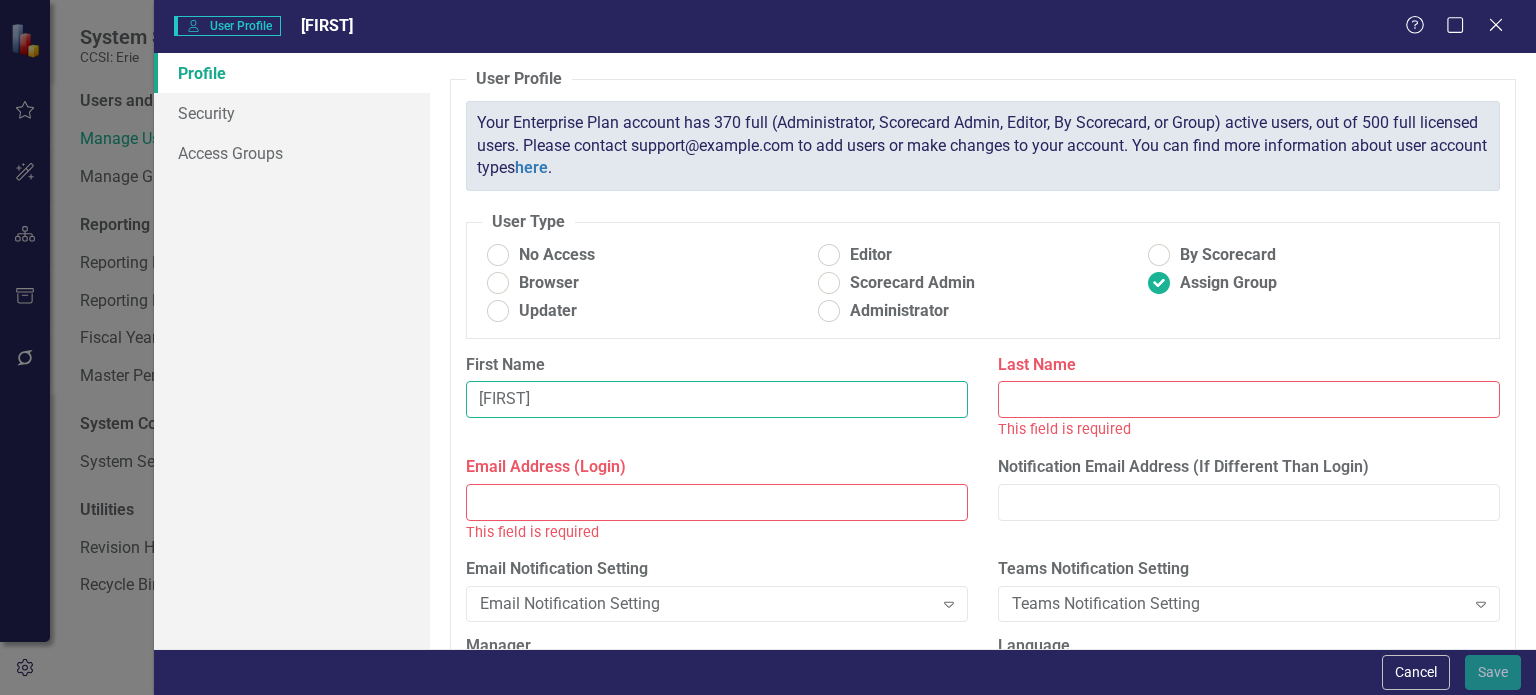 type on "[FIRST]" 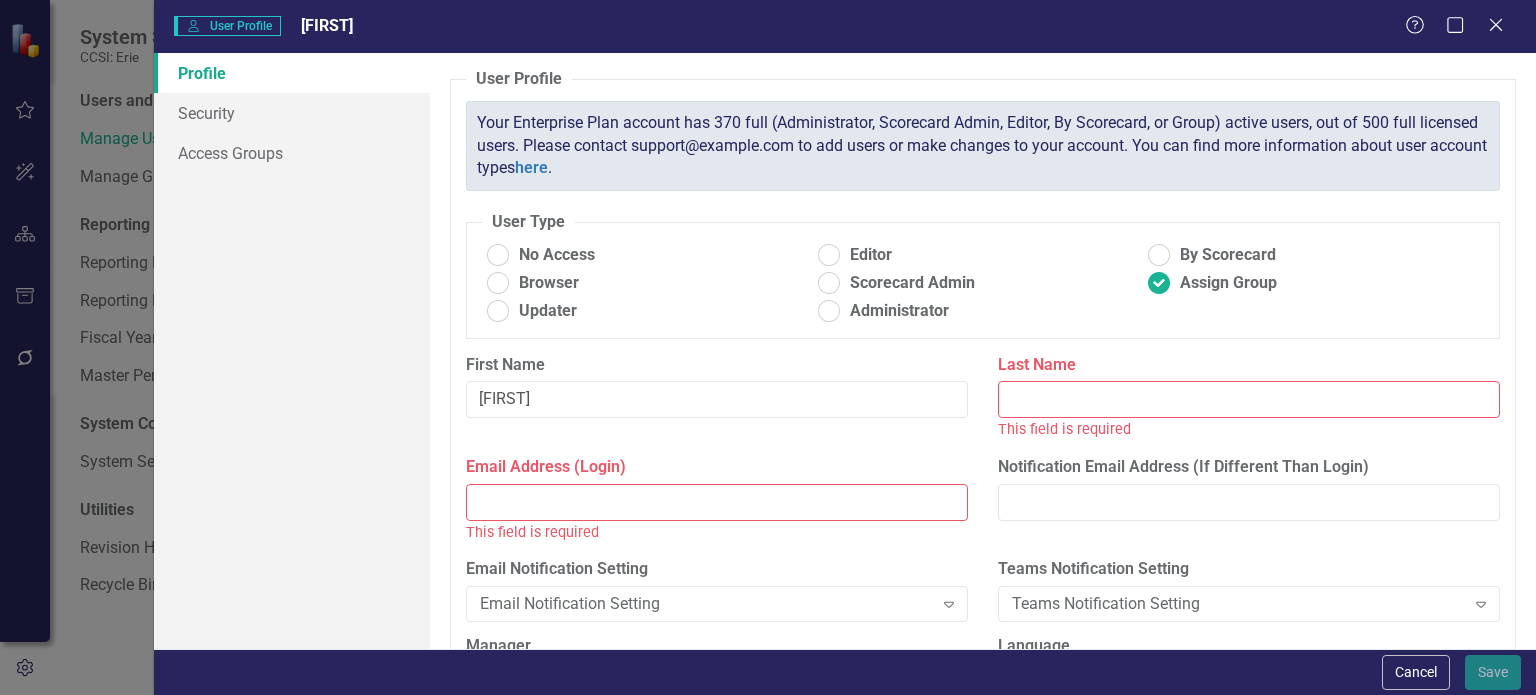 click on "Last Name" at bounding box center [1249, 399] 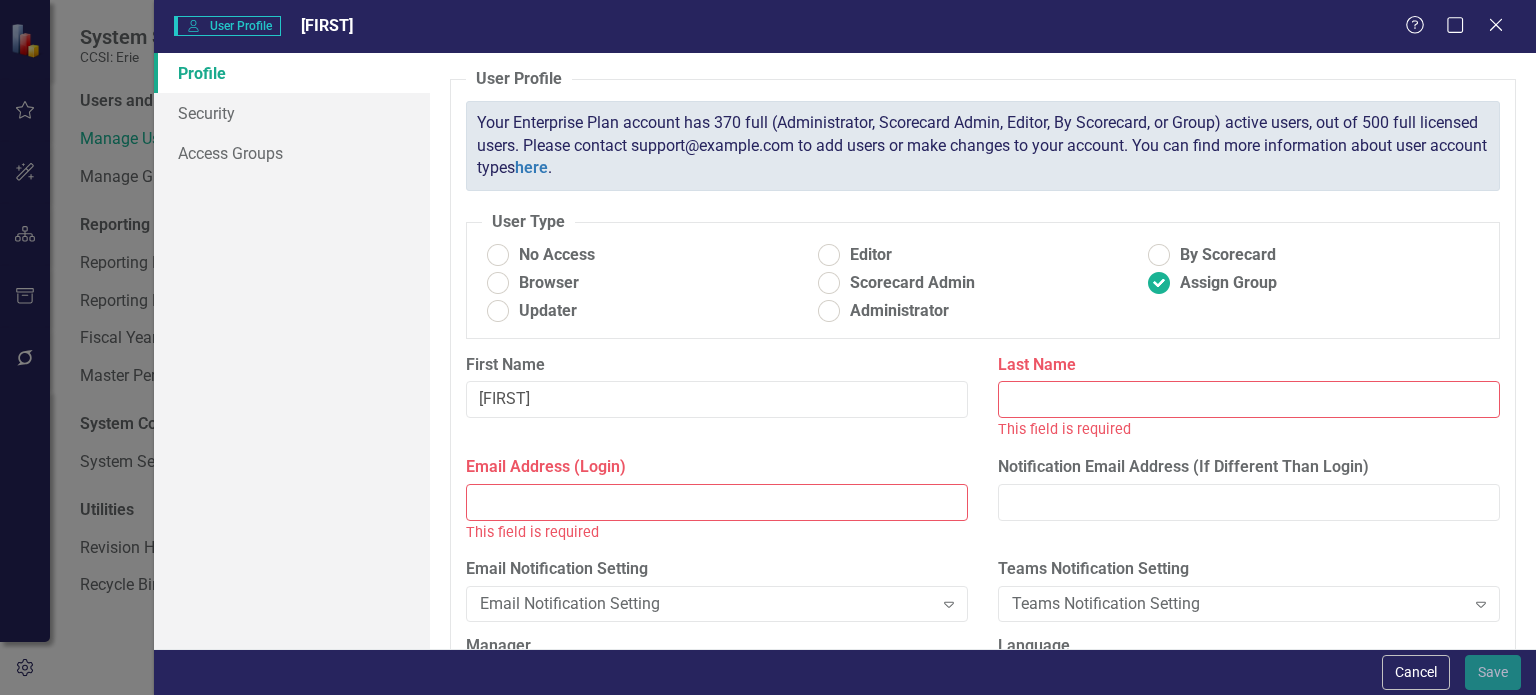 paste on "[LAST]" 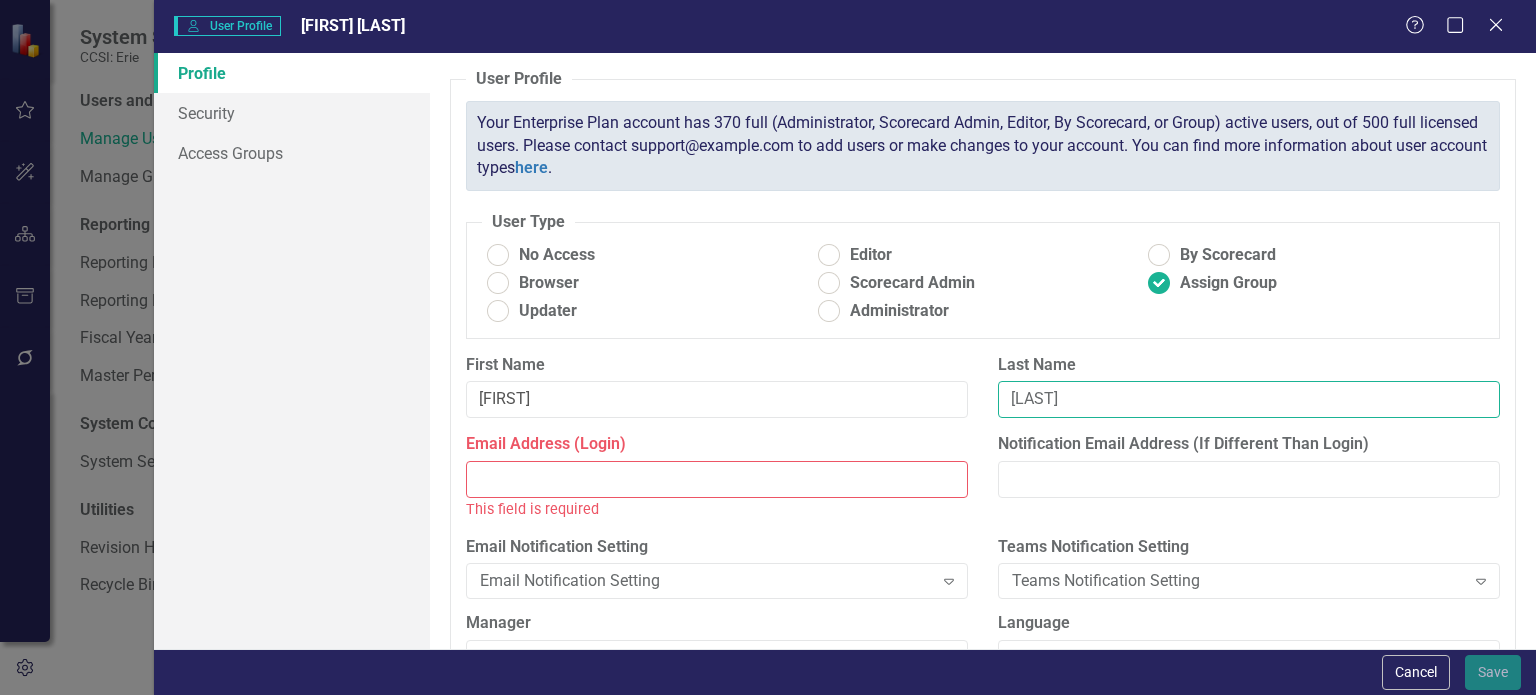 type on "[LAST]" 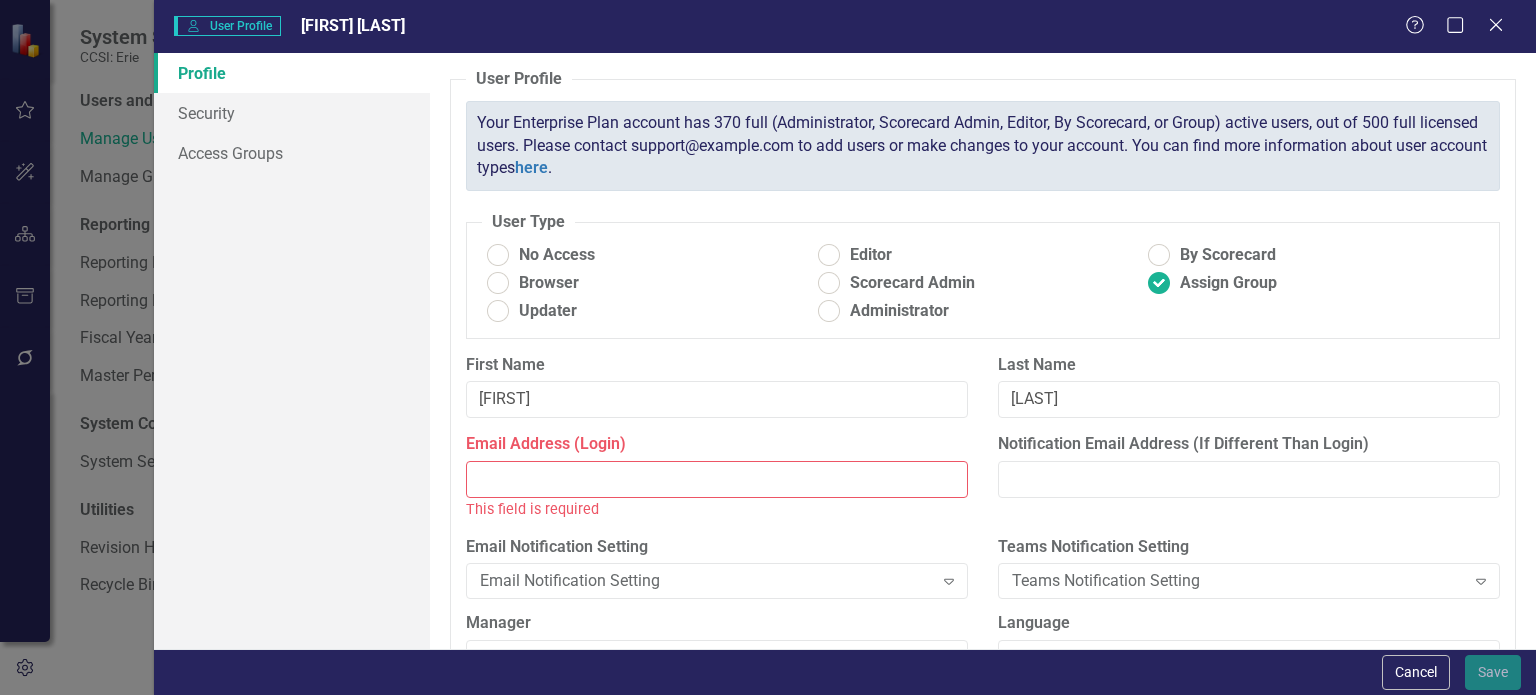 click on "Email Address (Login)" at bounding box center (717, 479) 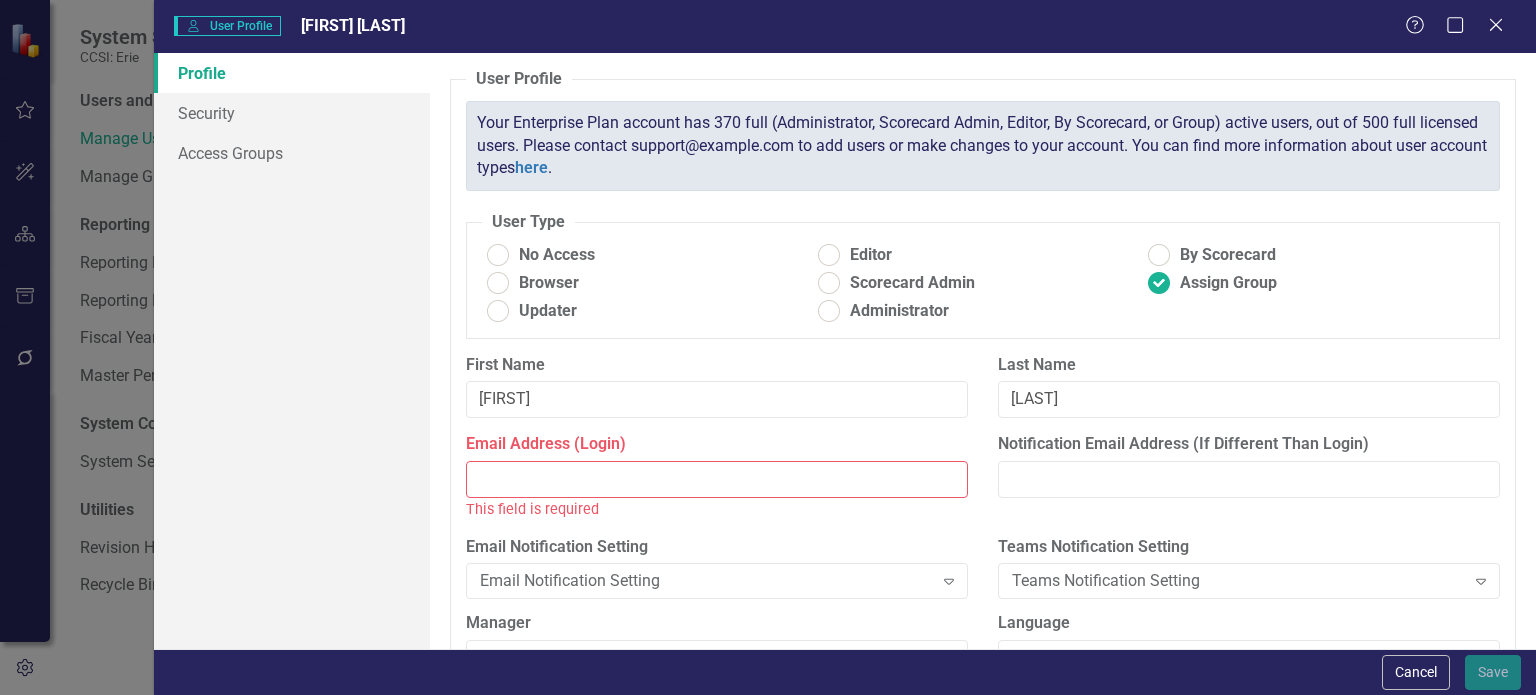 paste on "[EMAIL]" 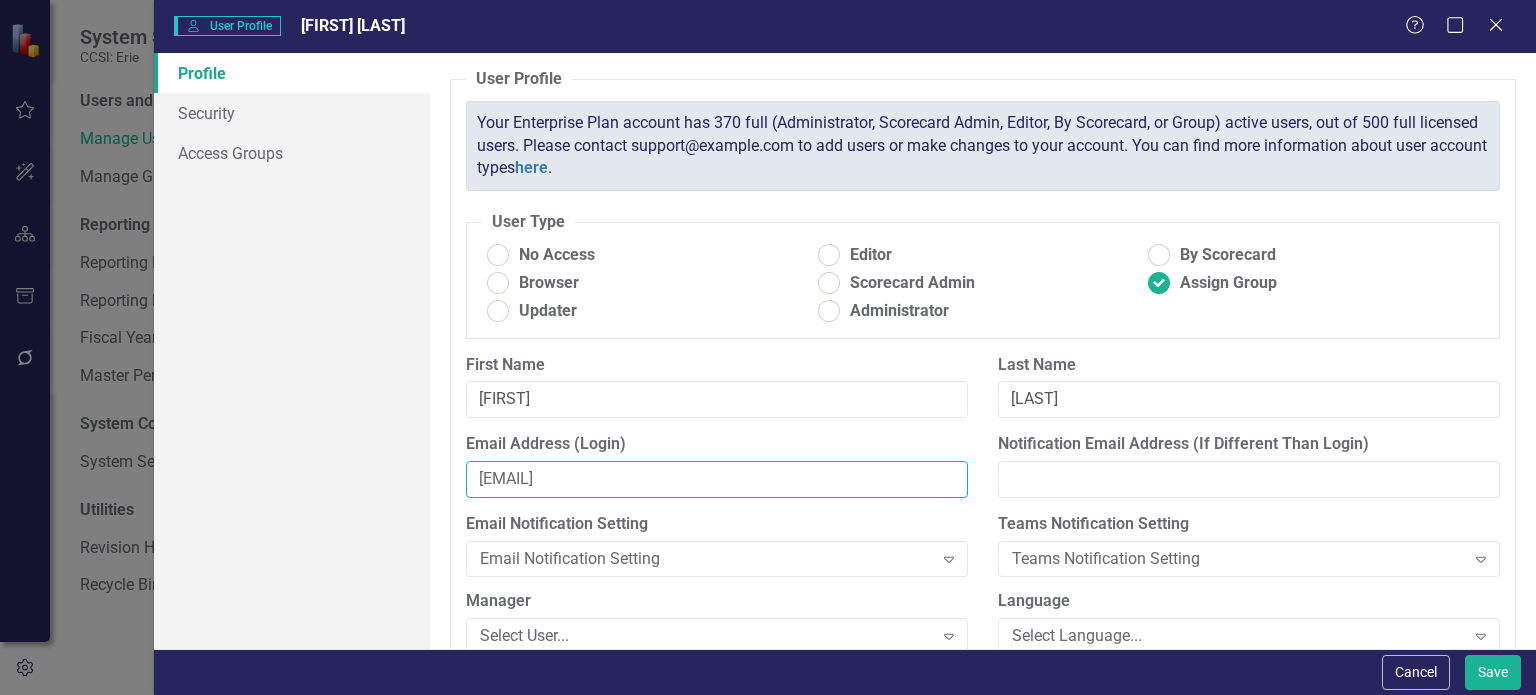type on "[EMAIL]" 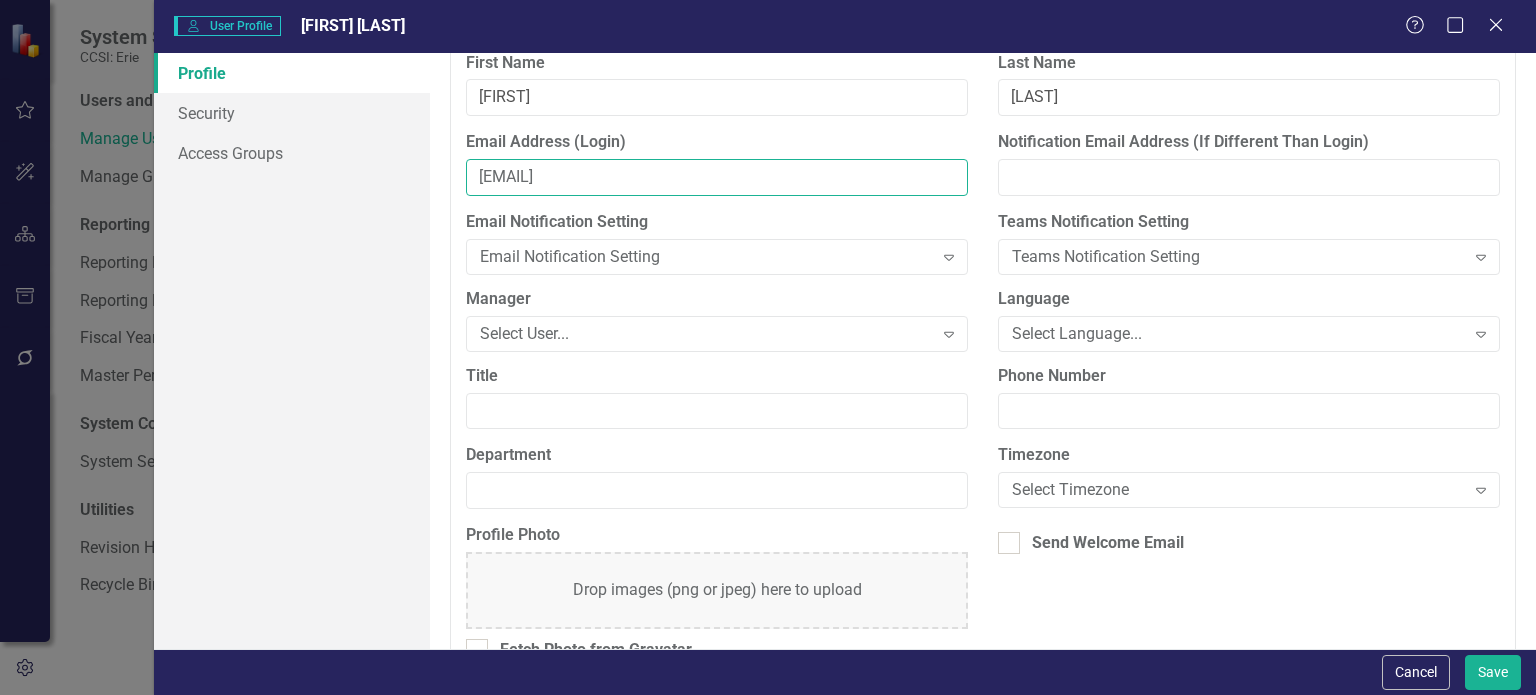 scroll, scrollTop: 341, scrollLeft: 0, axis: vertical 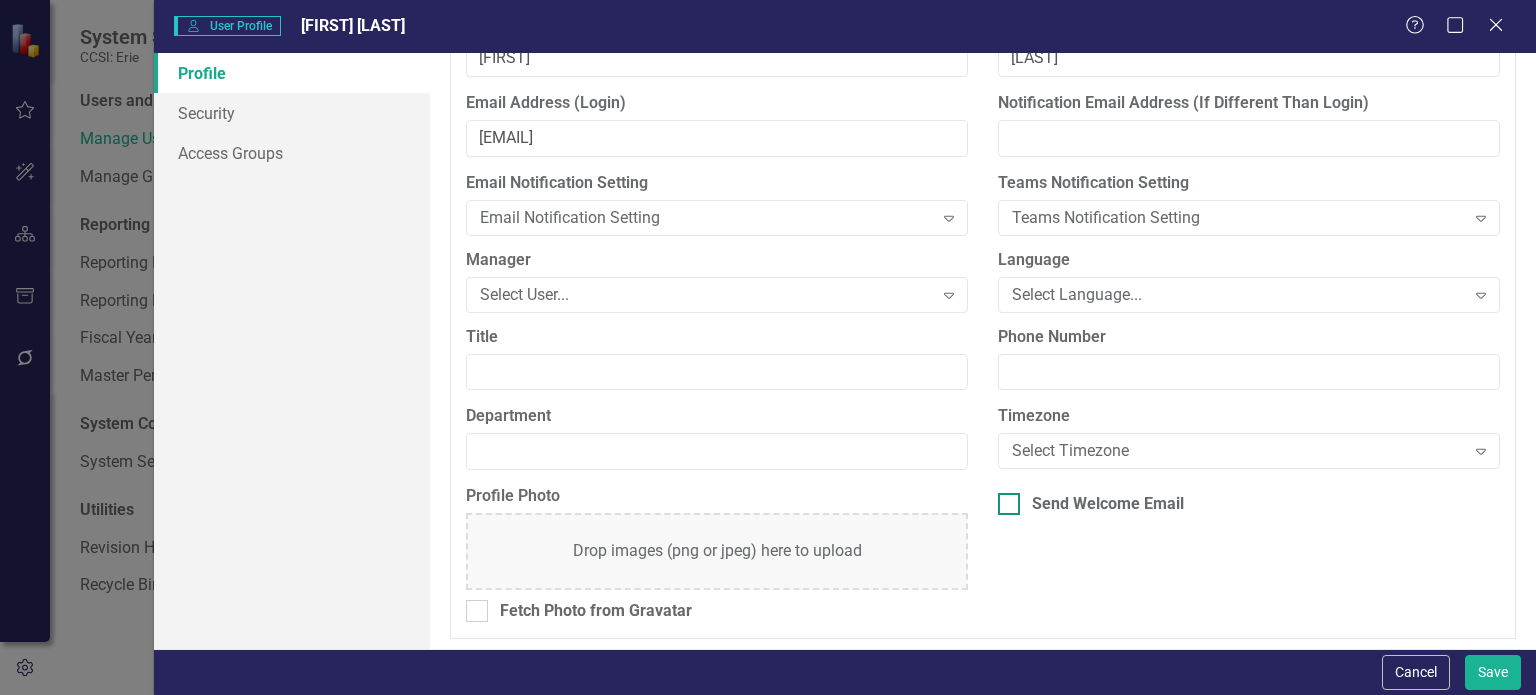 click at bounding box center (1009, 504) 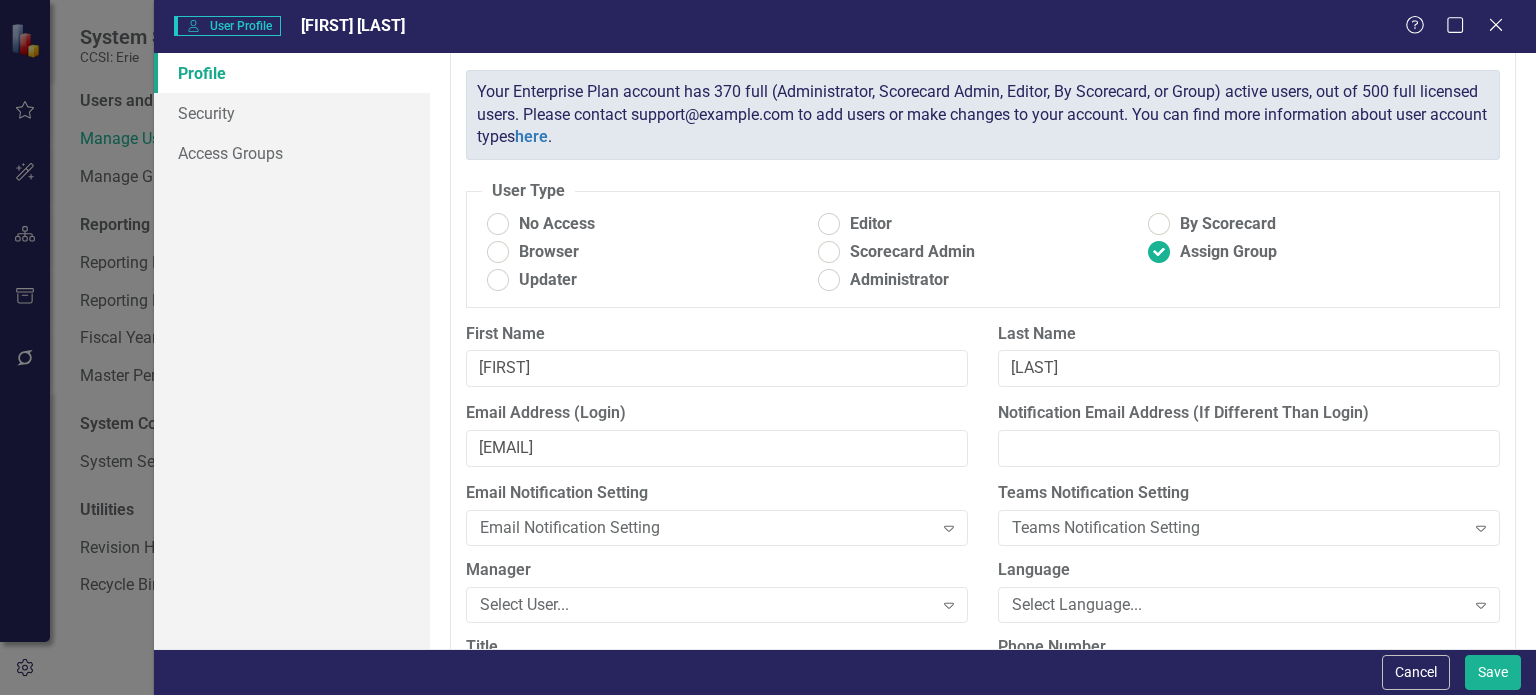scroll, scrollTop: 0, scrollLeft: 0, axis: both 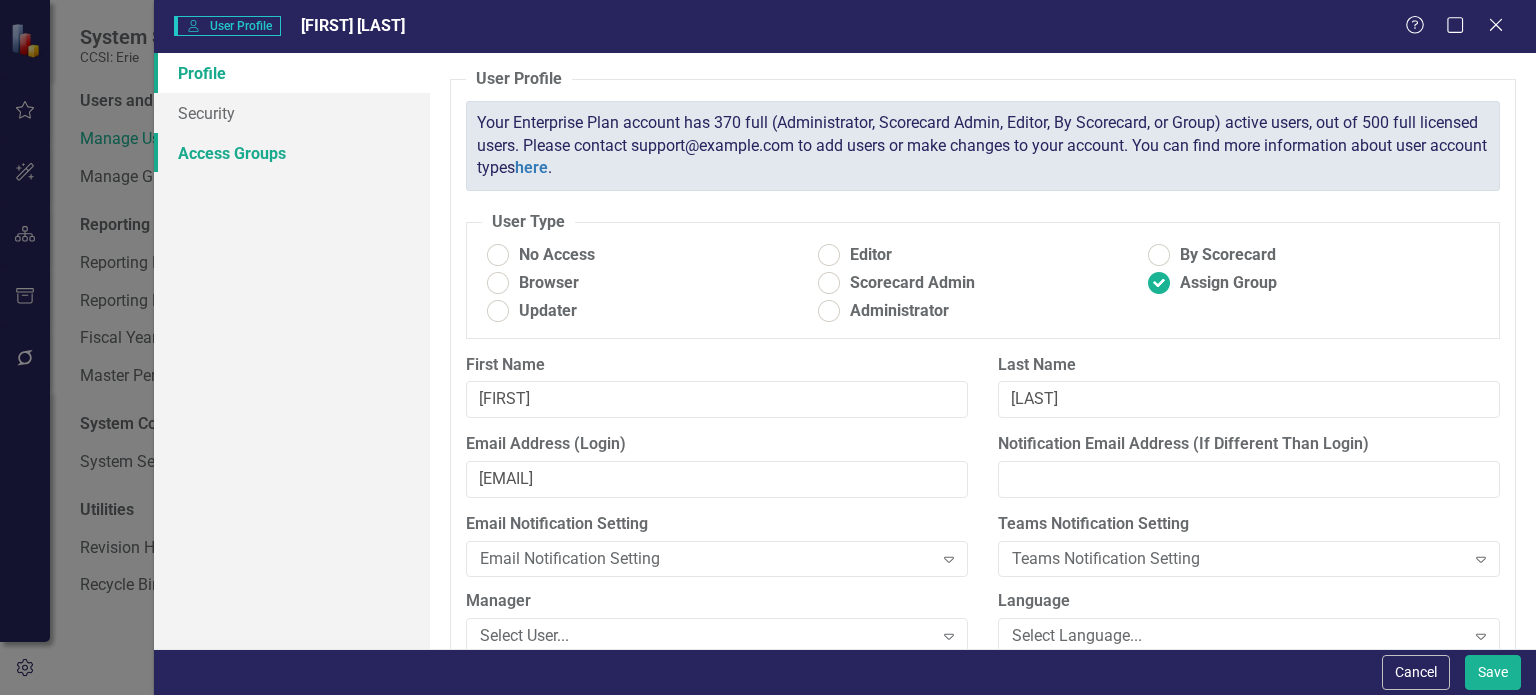 click on "Access Groups" at bounding box center (292, 153) 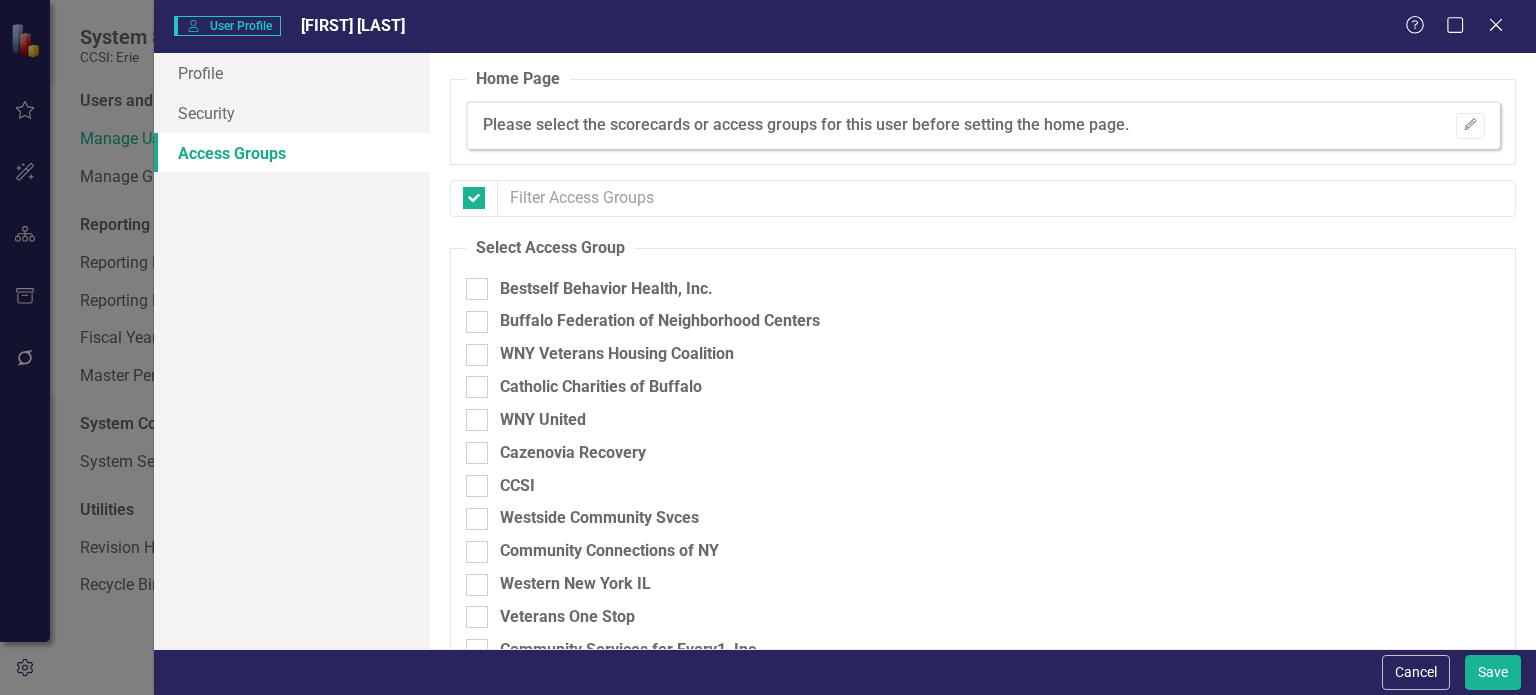 checkbox on "false" 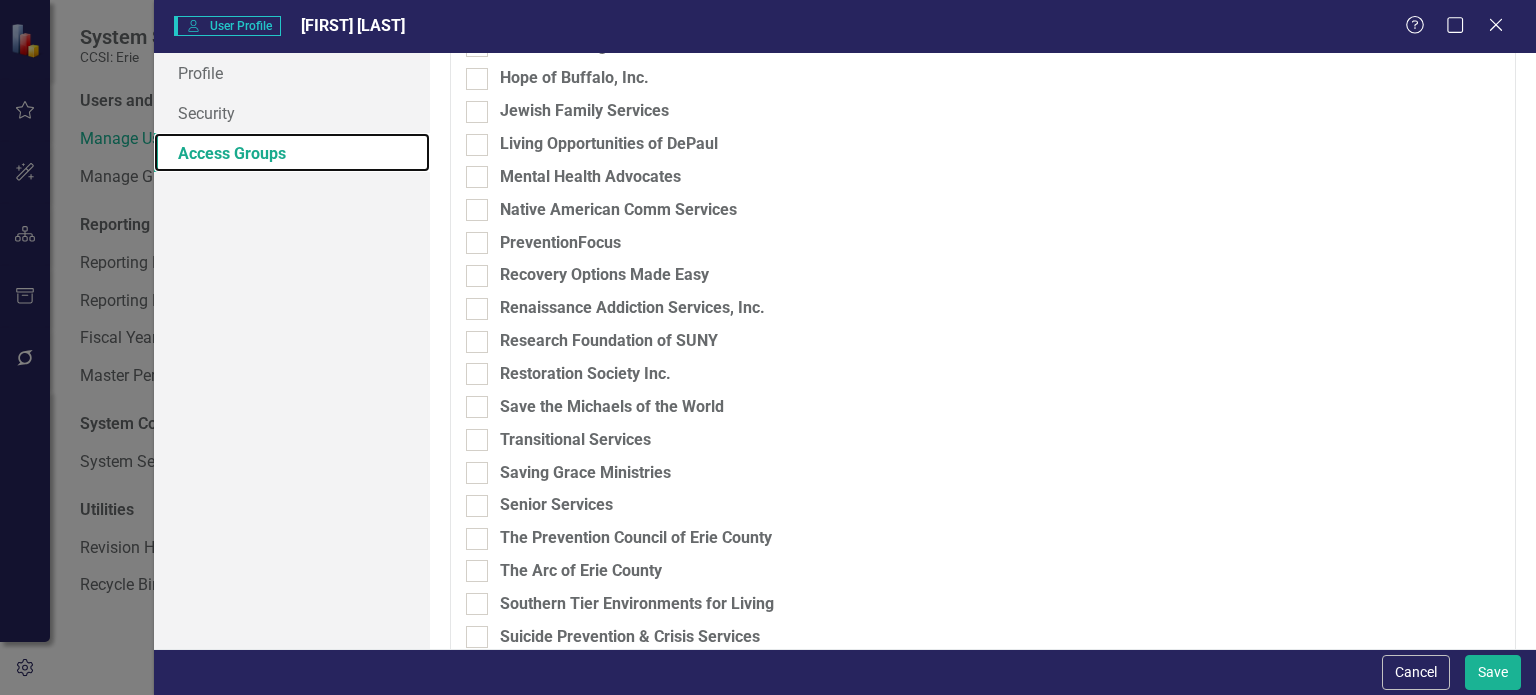 scroll, scrollTop: 900, scrollLeft: 0, axis: vertical 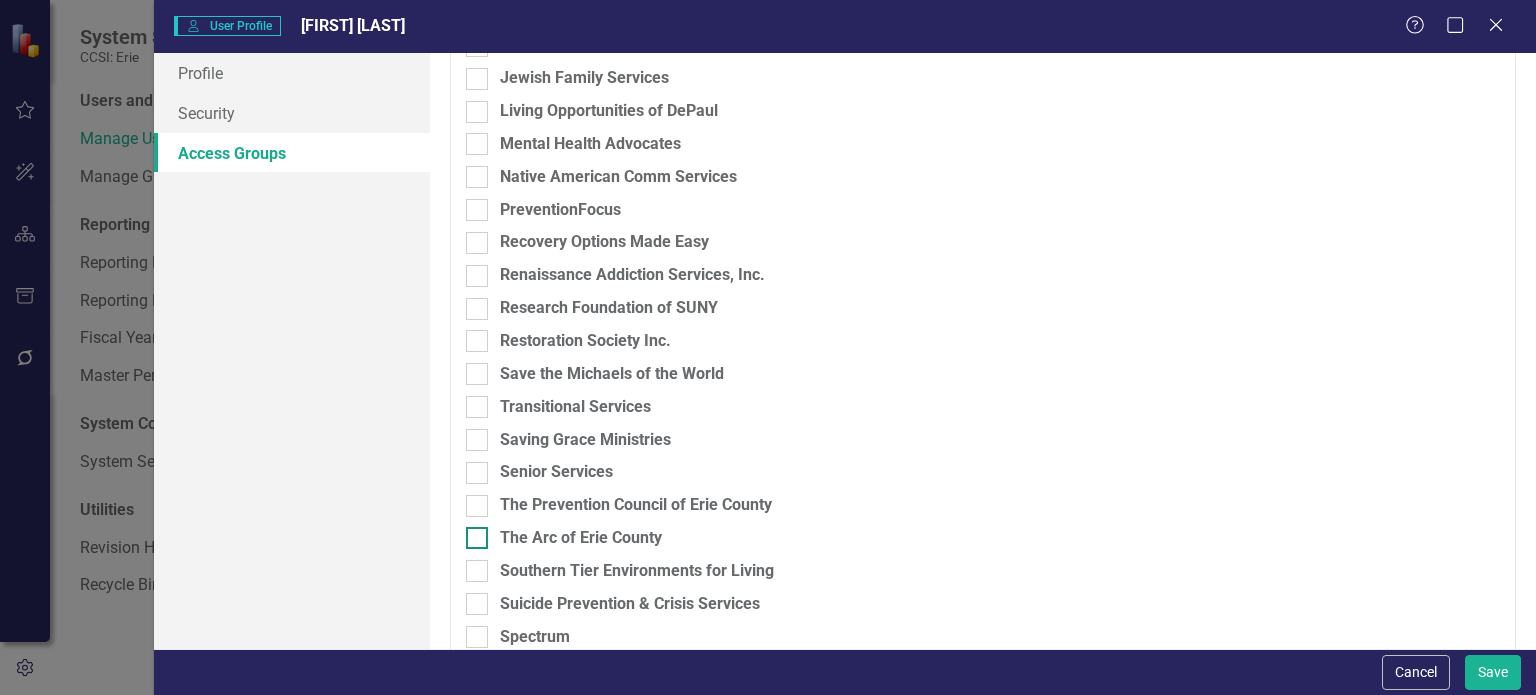 click at bounding box center (477, 538) 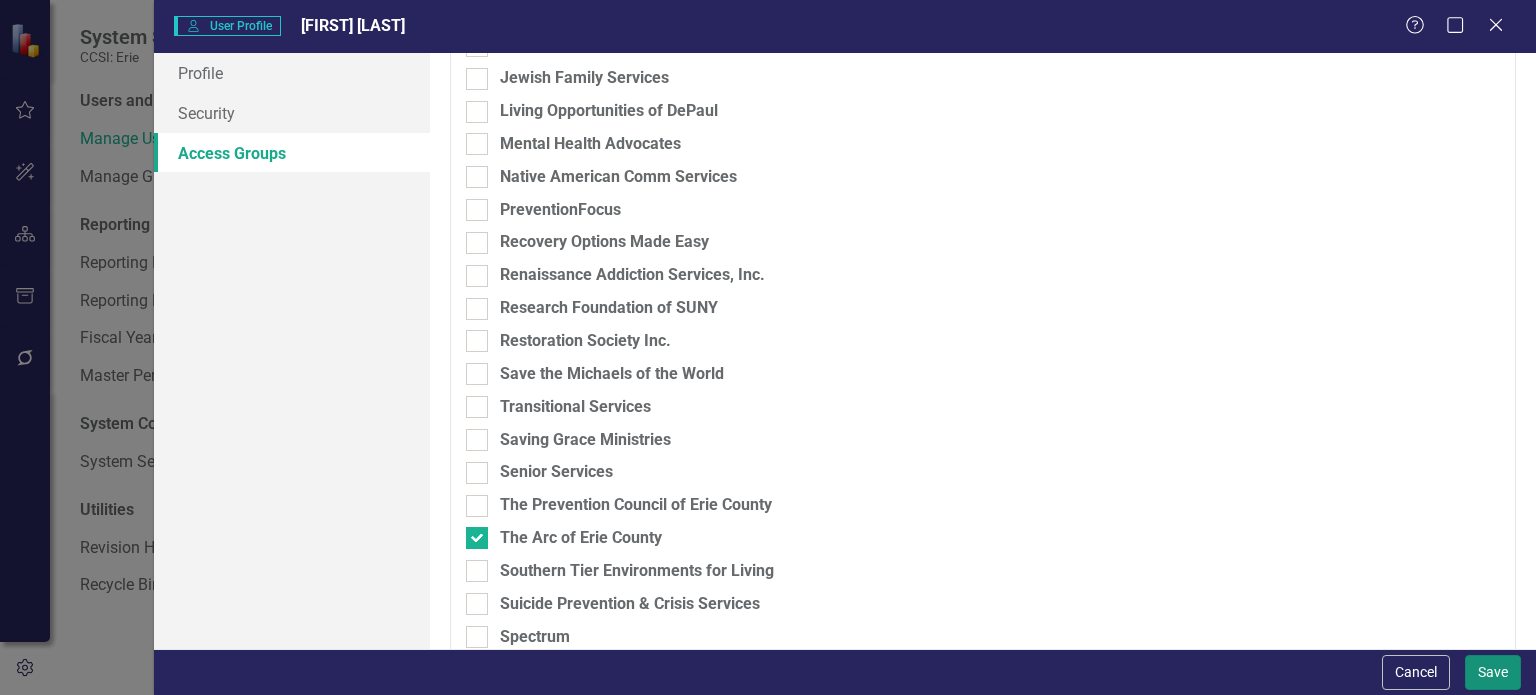click on "Save" at bounding box center [1493, 672] 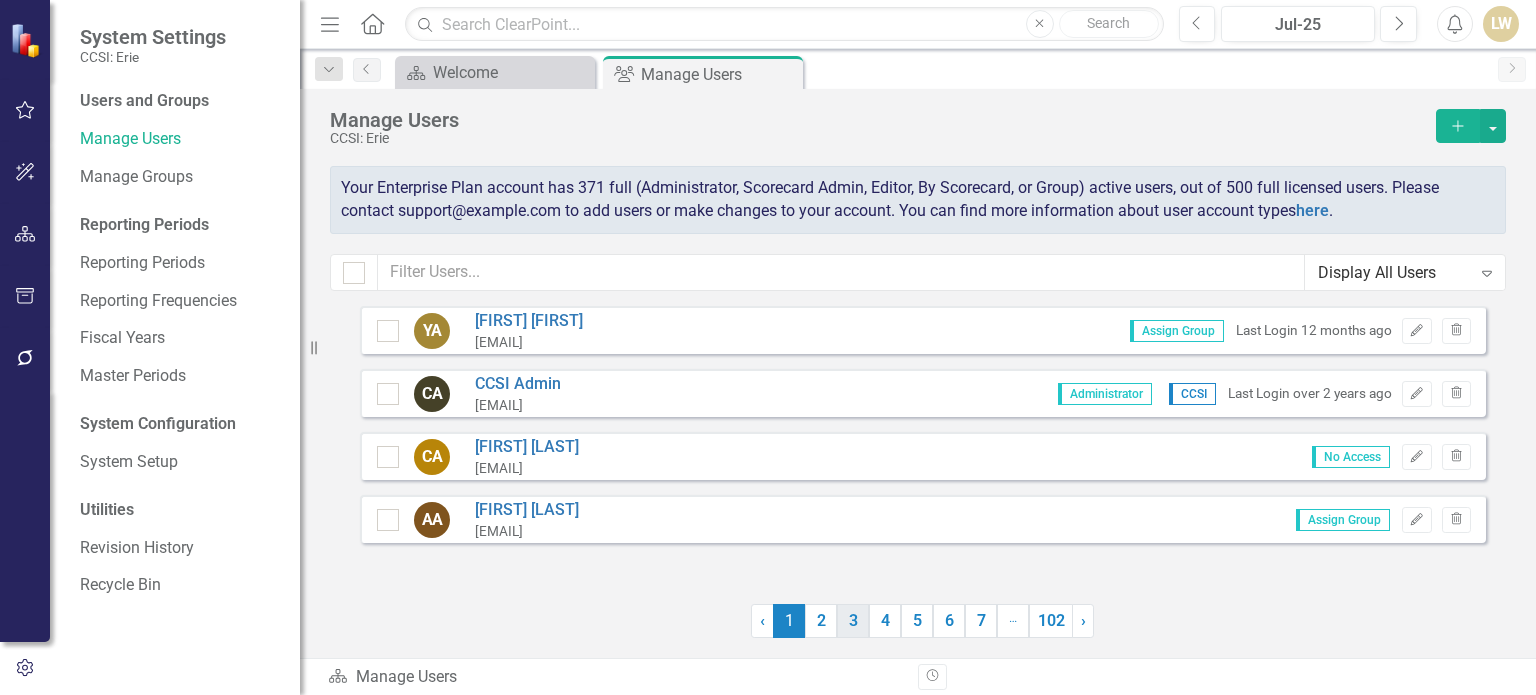 click on "3" at bounding box center [853, 621] 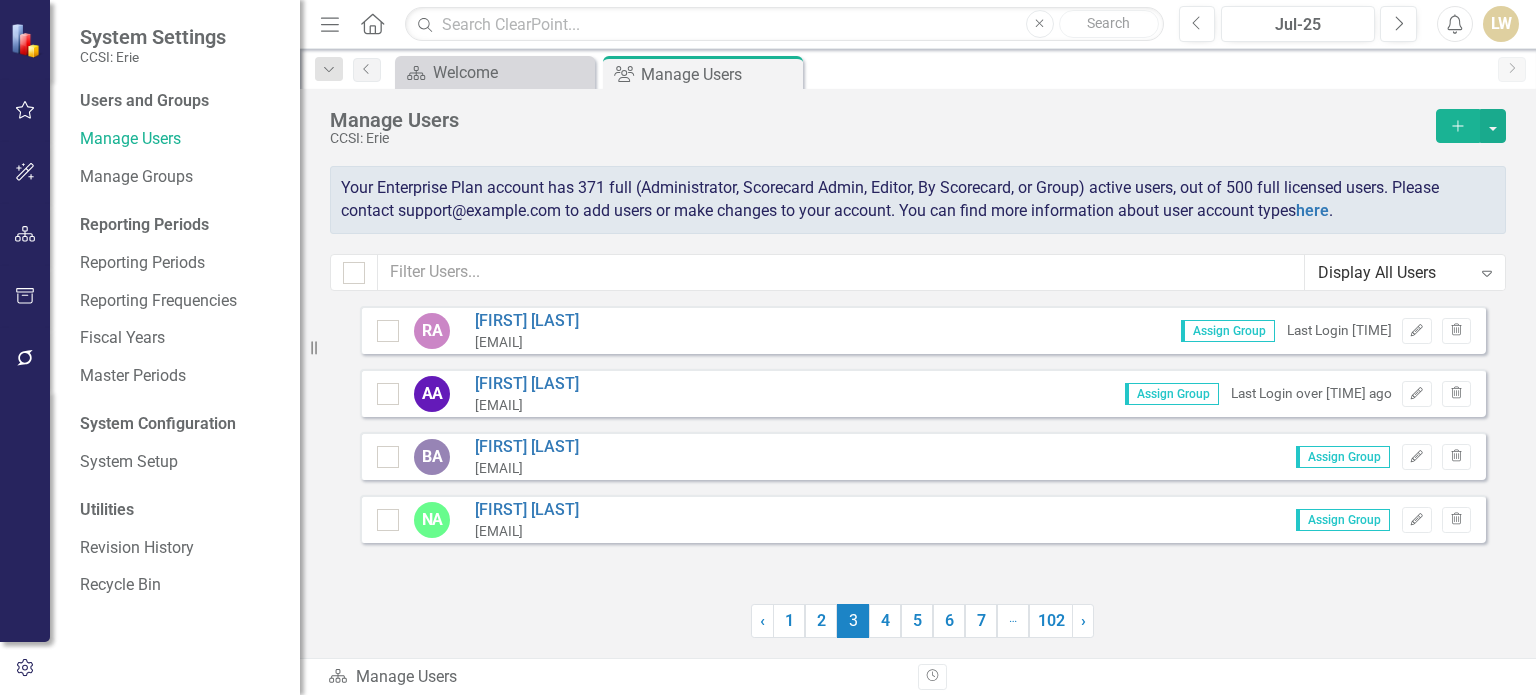 click on "3 (current)" at bounding box center (853, 621) 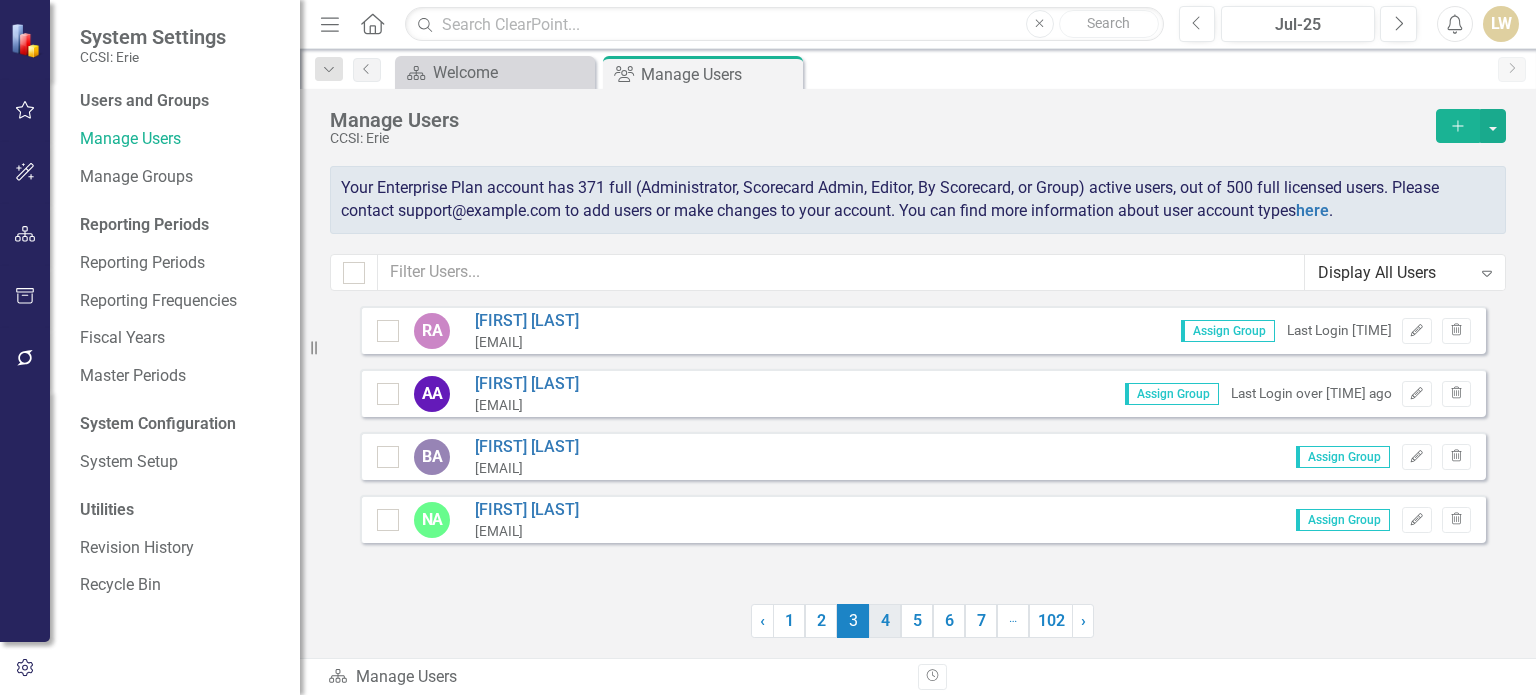 click on "4" at bounding box center [885, 621] 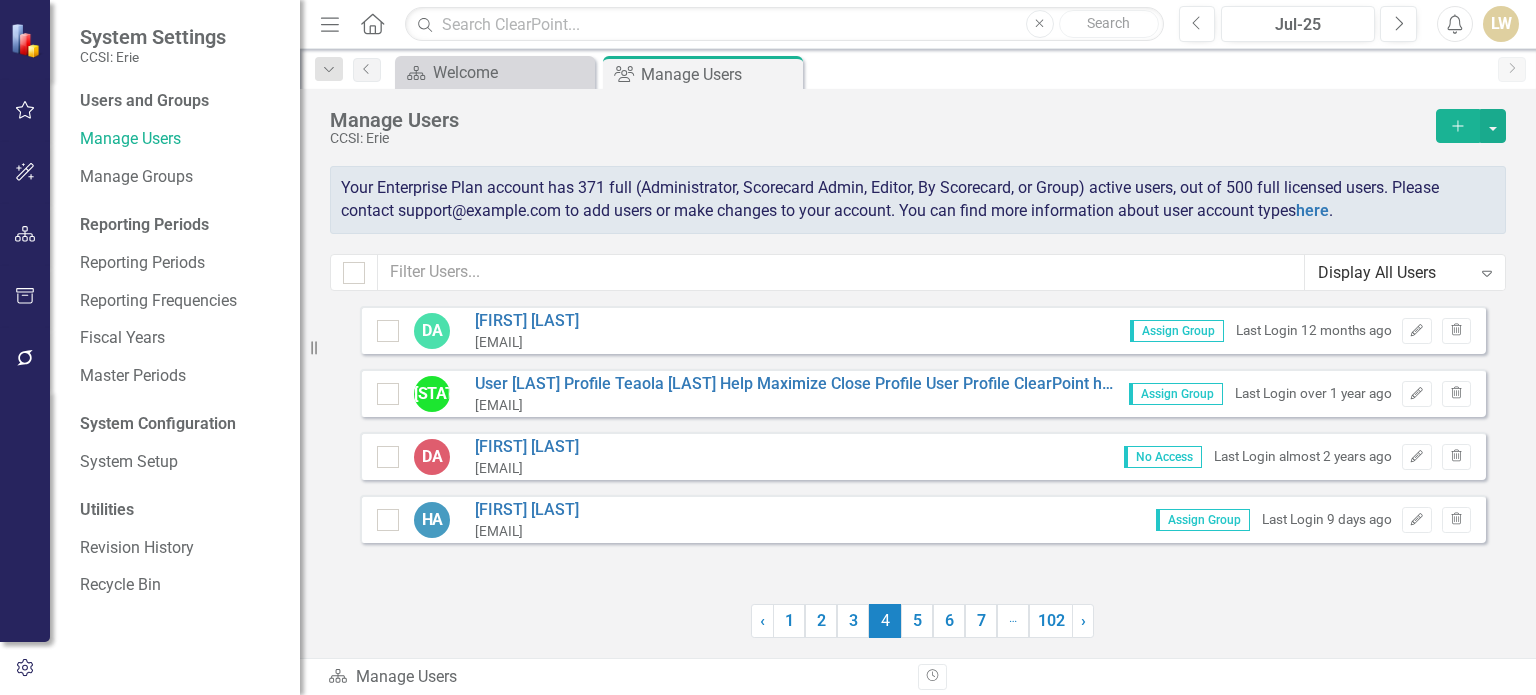 click on "4 (current)" at bounding box center (885, 621) 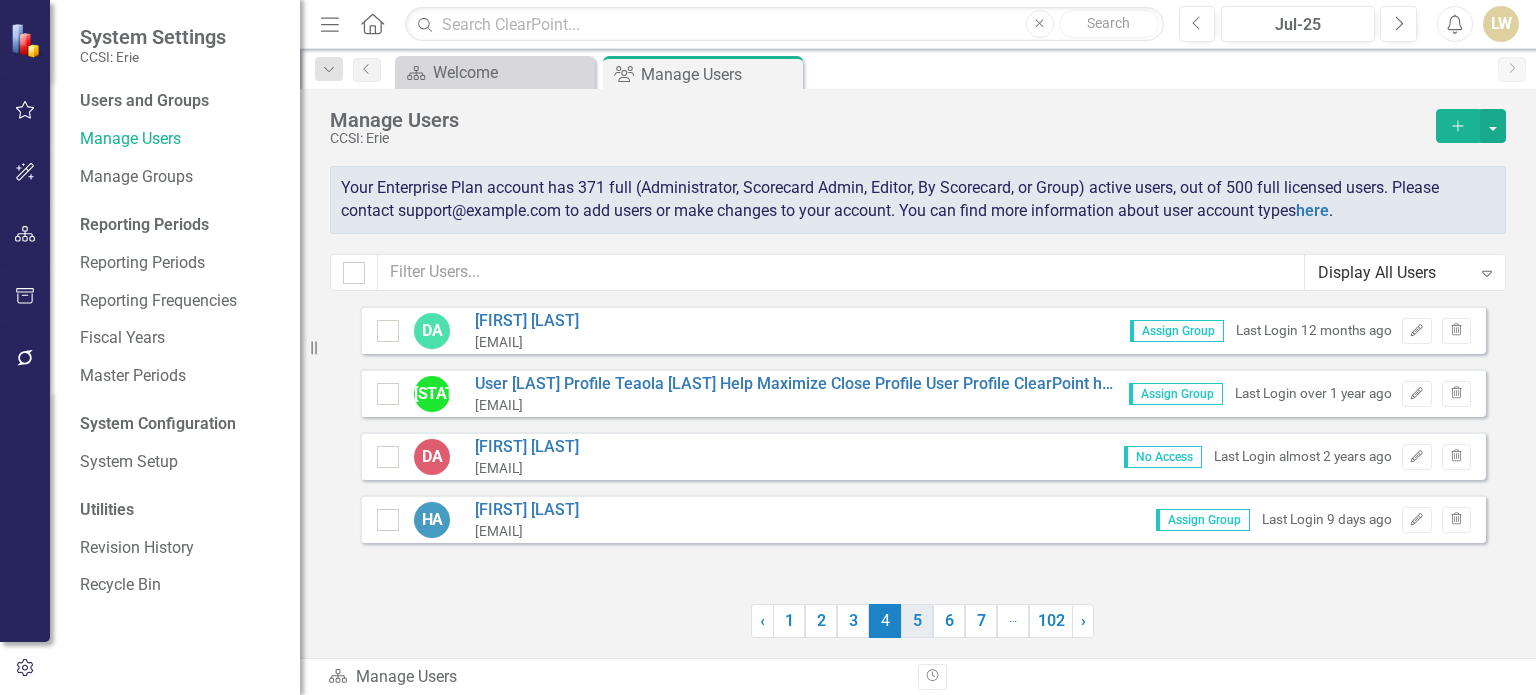 click on "5" at bounding box center [917, 621] 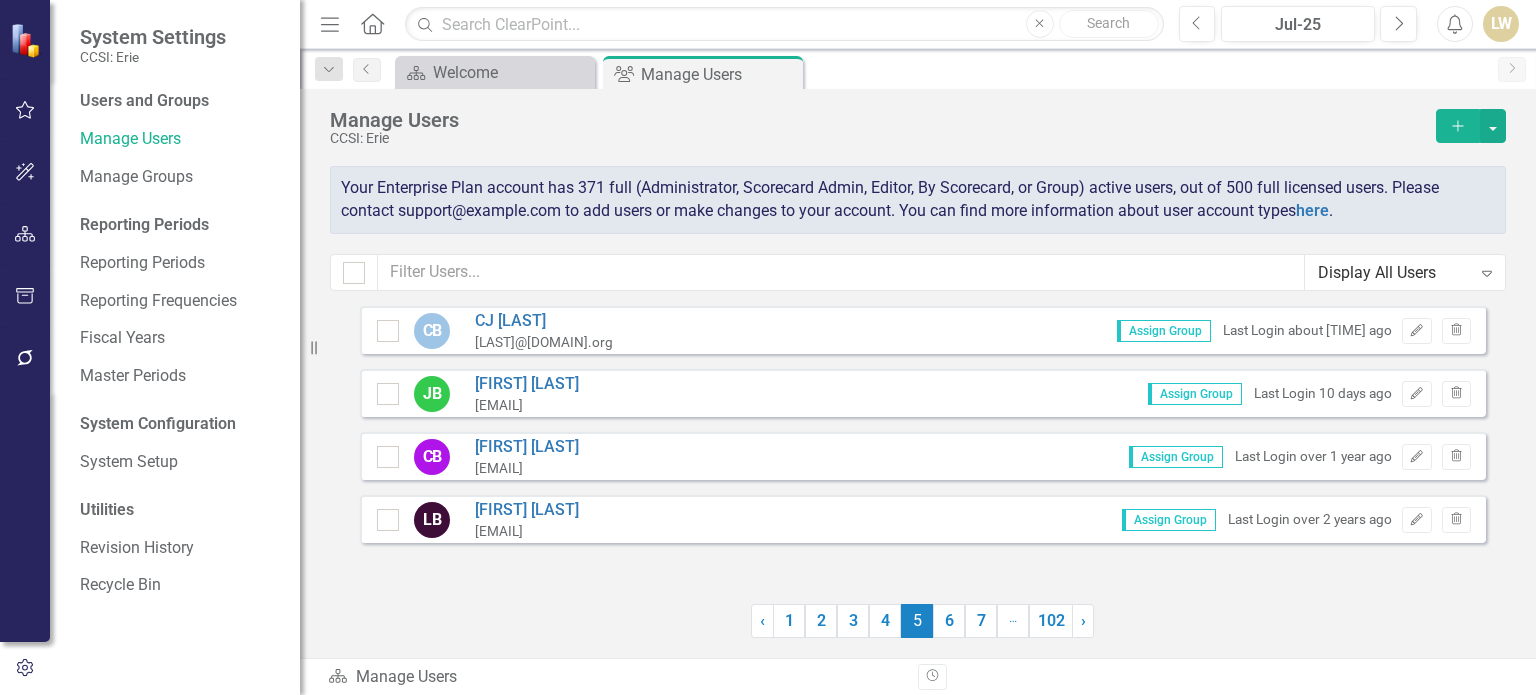 click on "5 (current)" at bounding box center [917, 621] 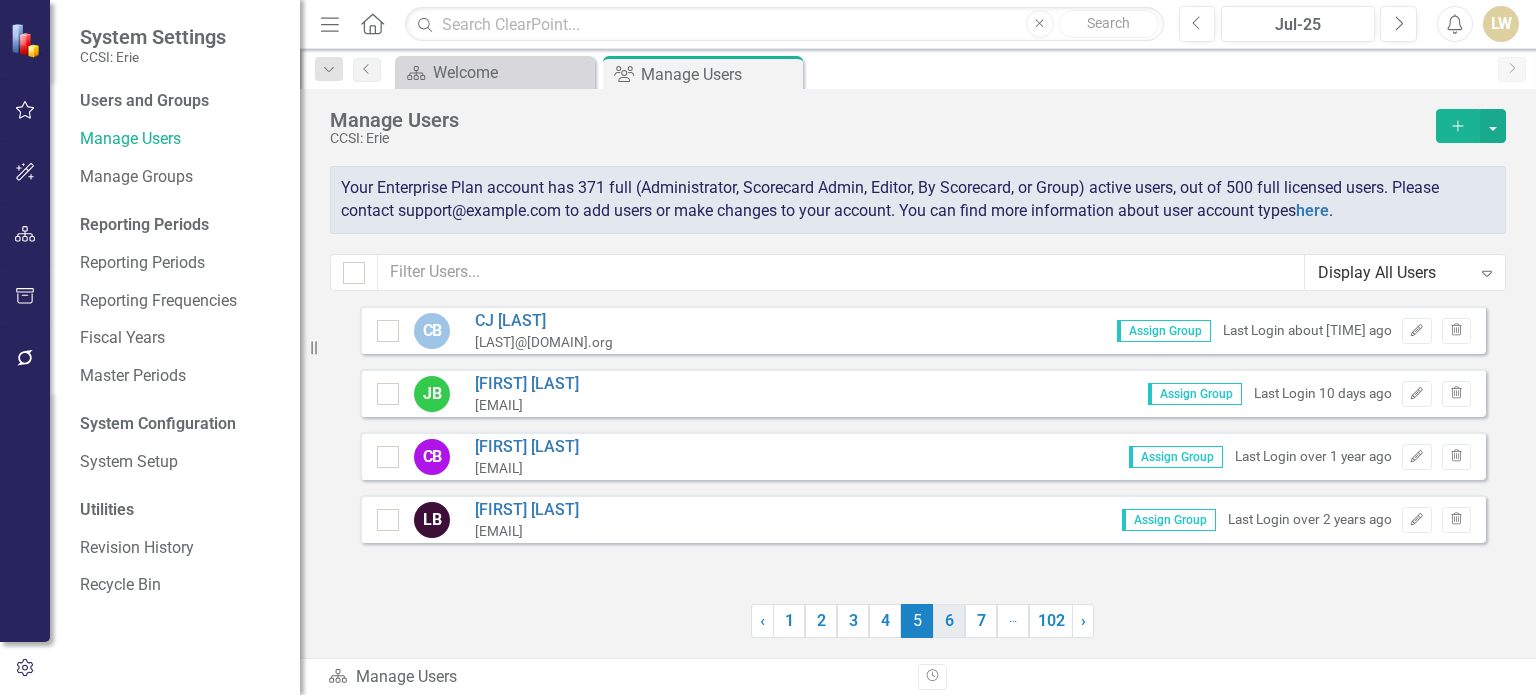 click on "6" at bounding box center [949, 621] 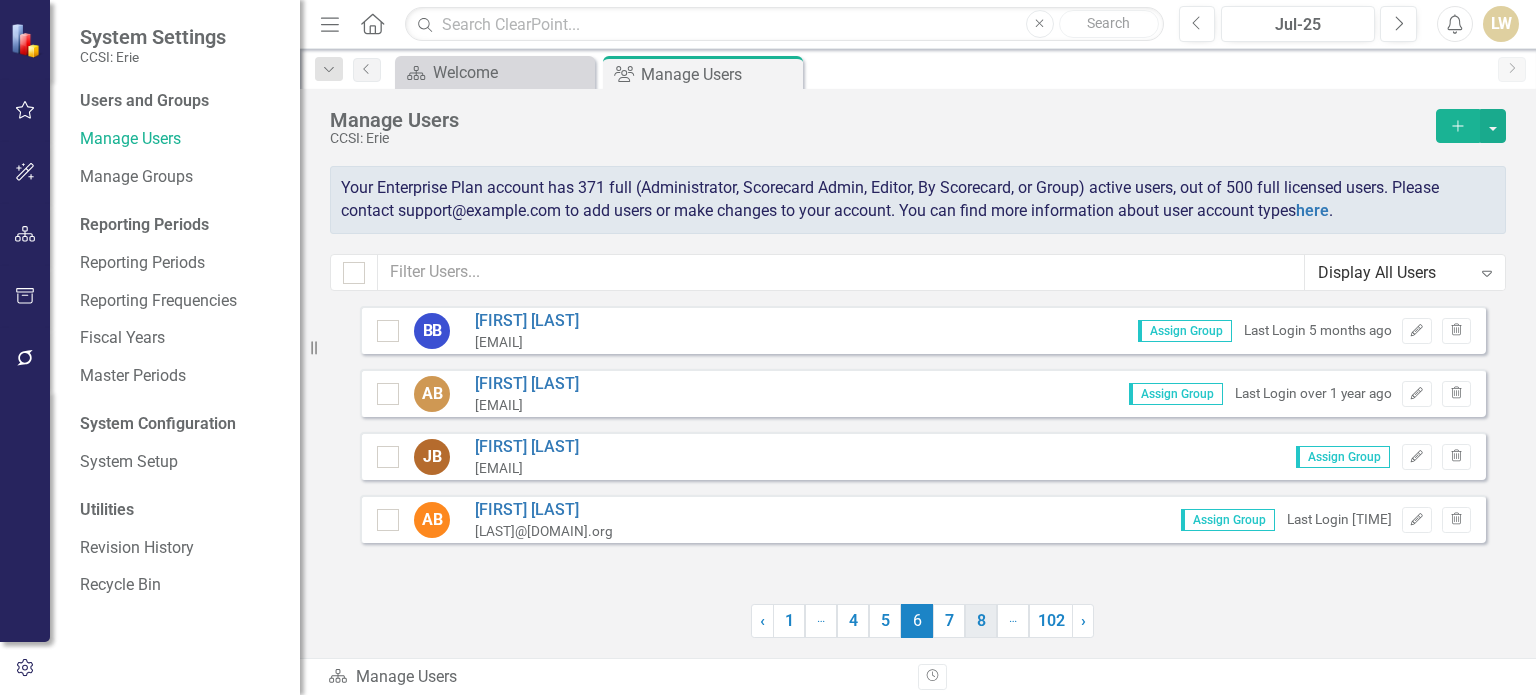 click on "7" at bounding box center [949, 621] 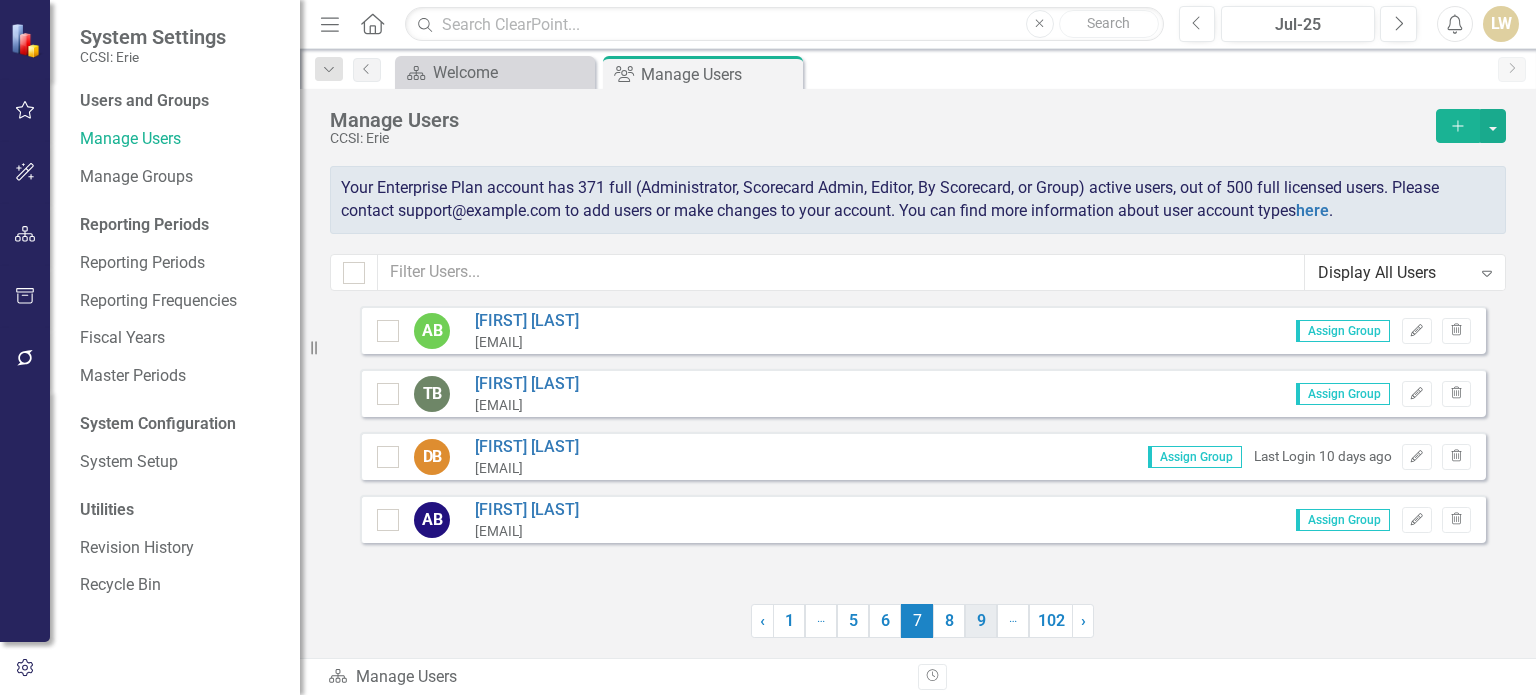 click on "9" at bounding box center (981, 621) 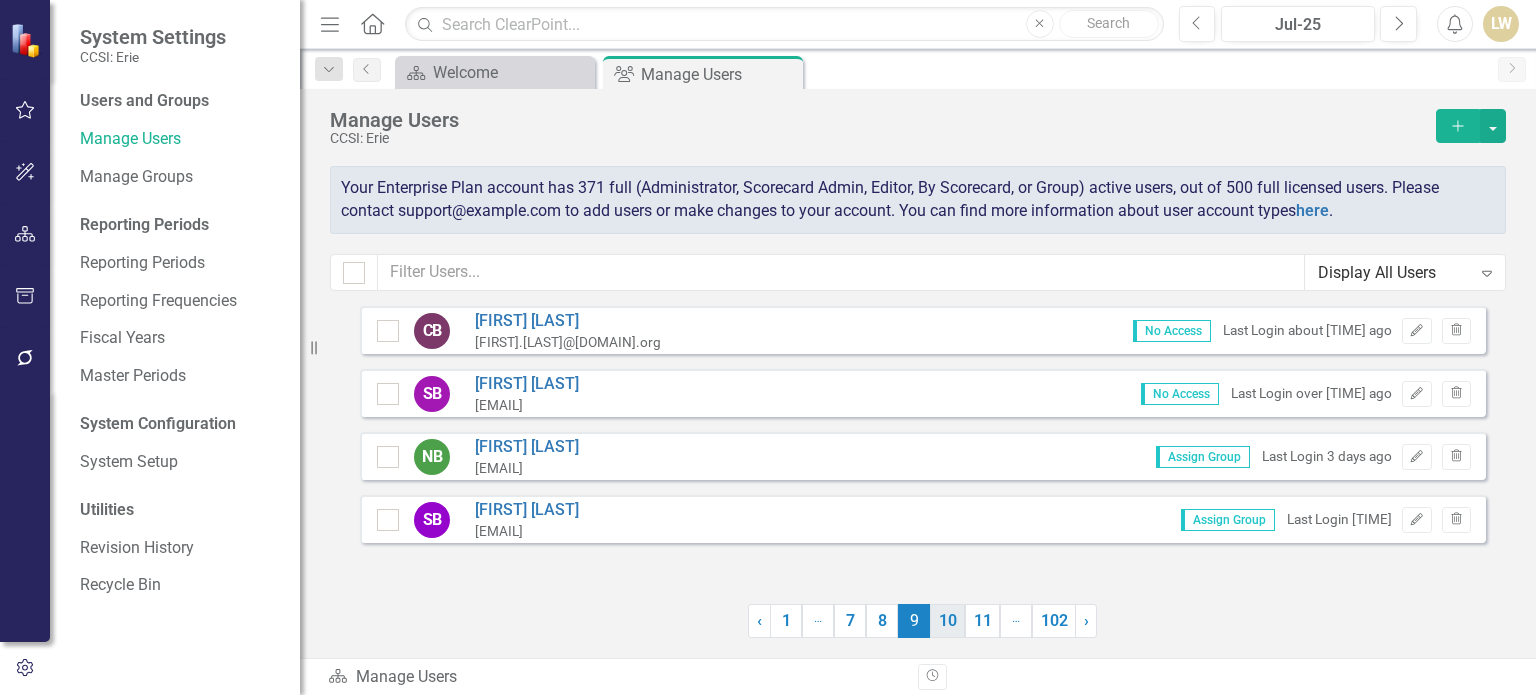 click on "10" at bounding box center (947, 621) 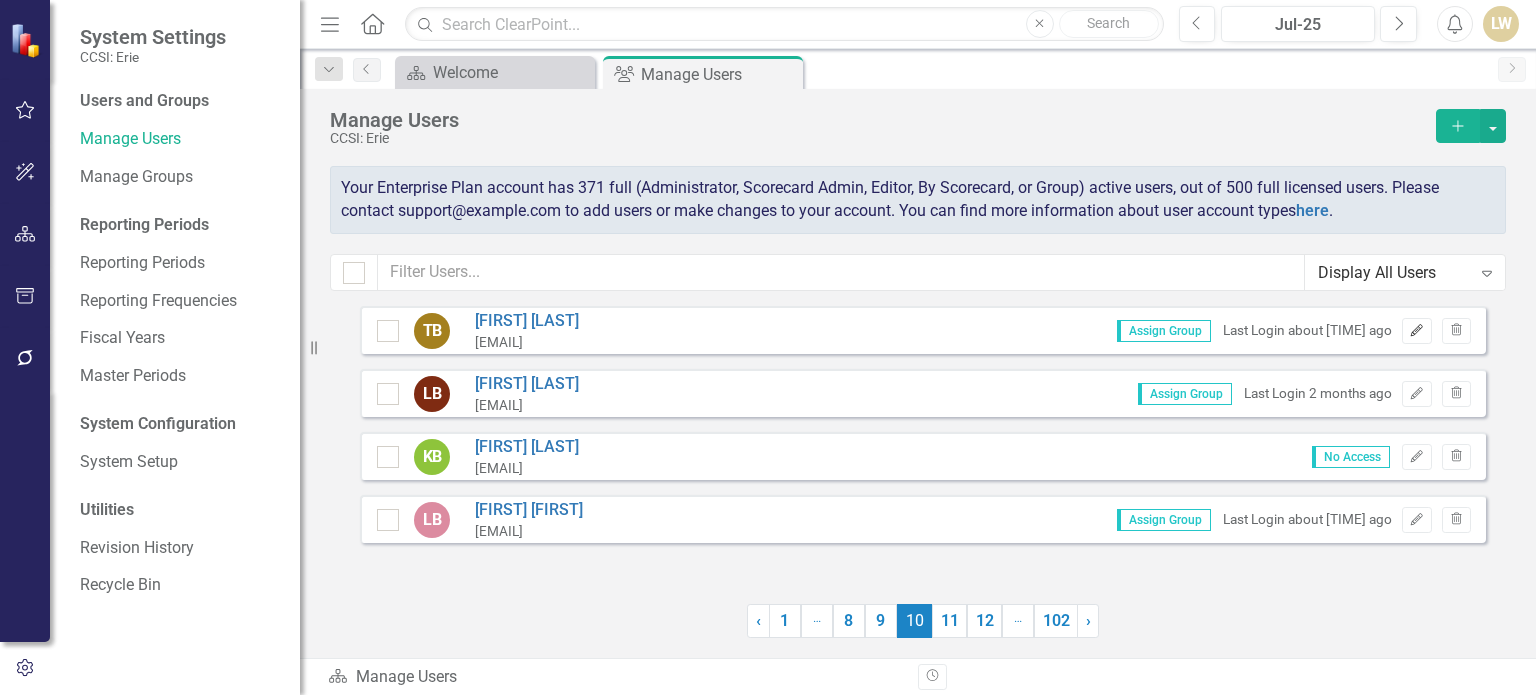 click on "Edit" 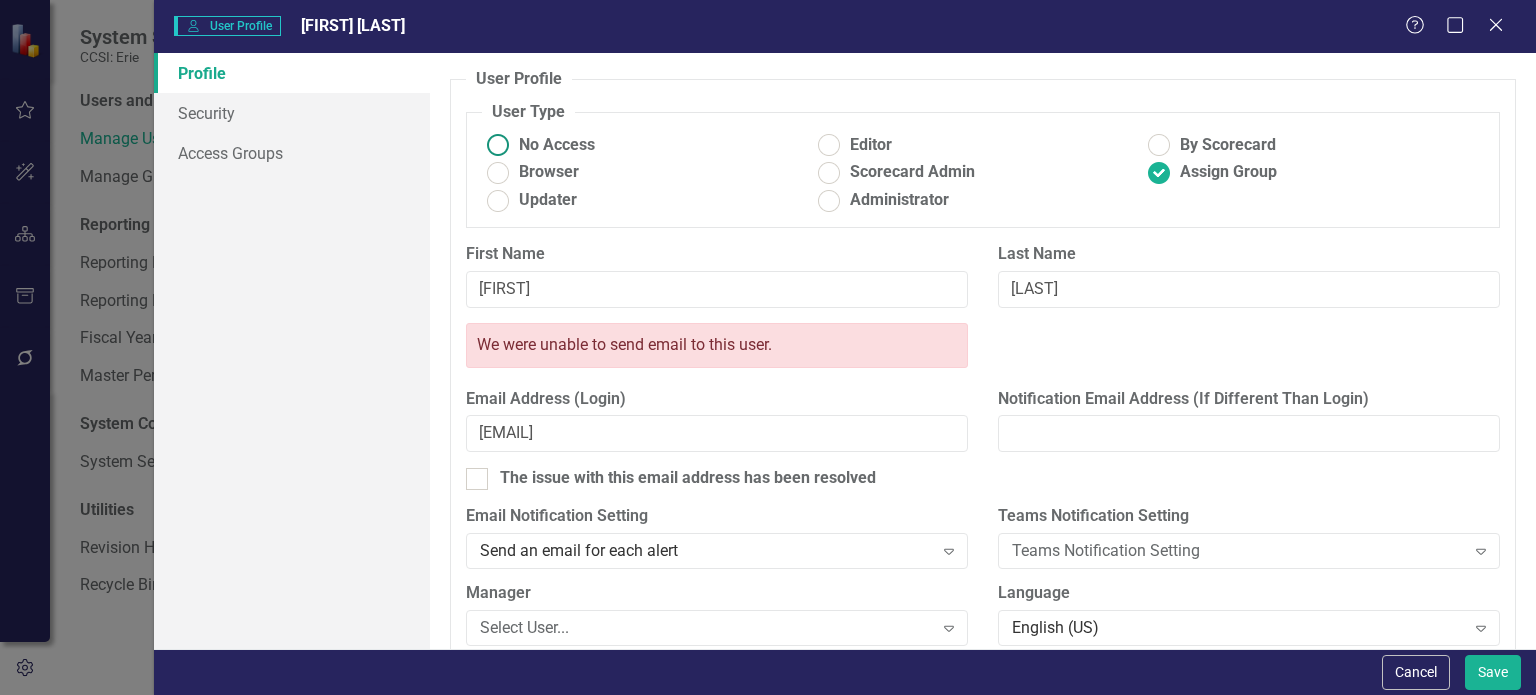 click at bounding box center (498, 145) 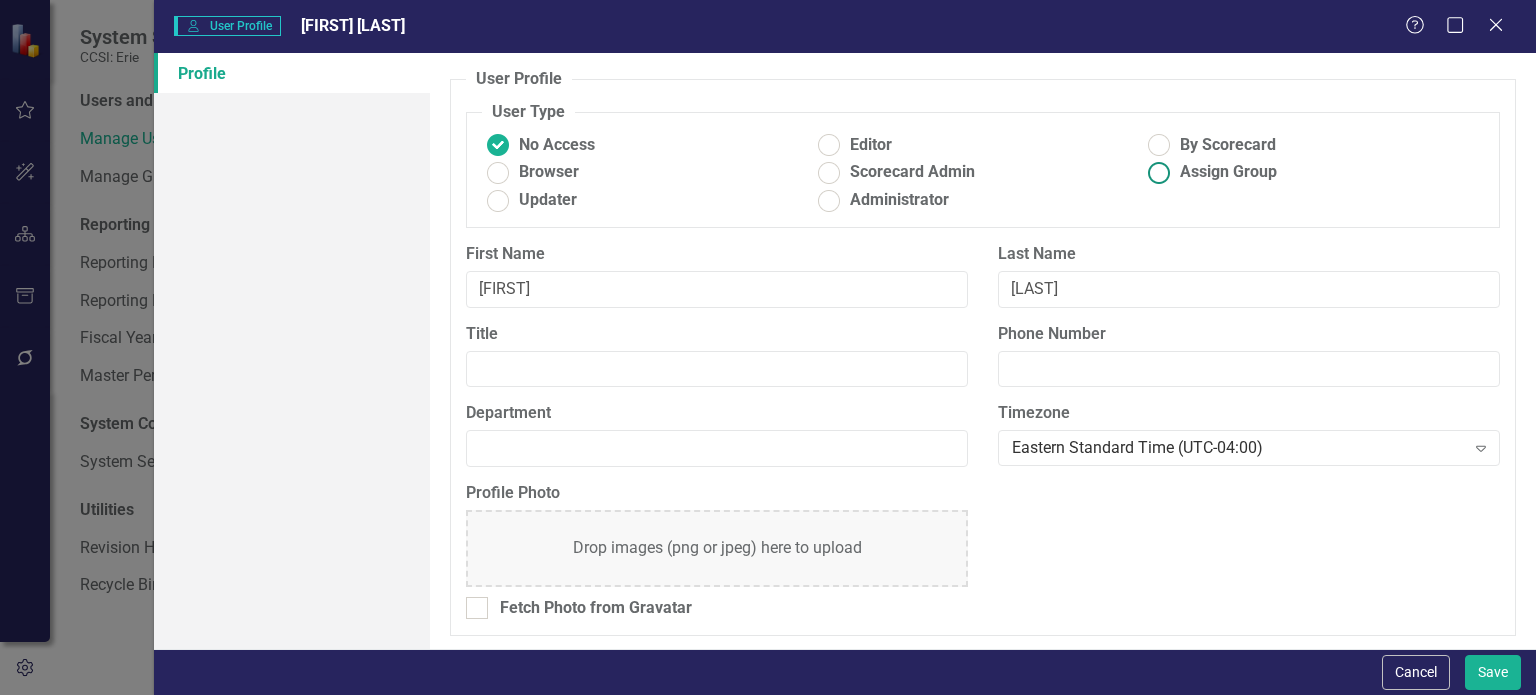 click at bounding box center [1159, 172] 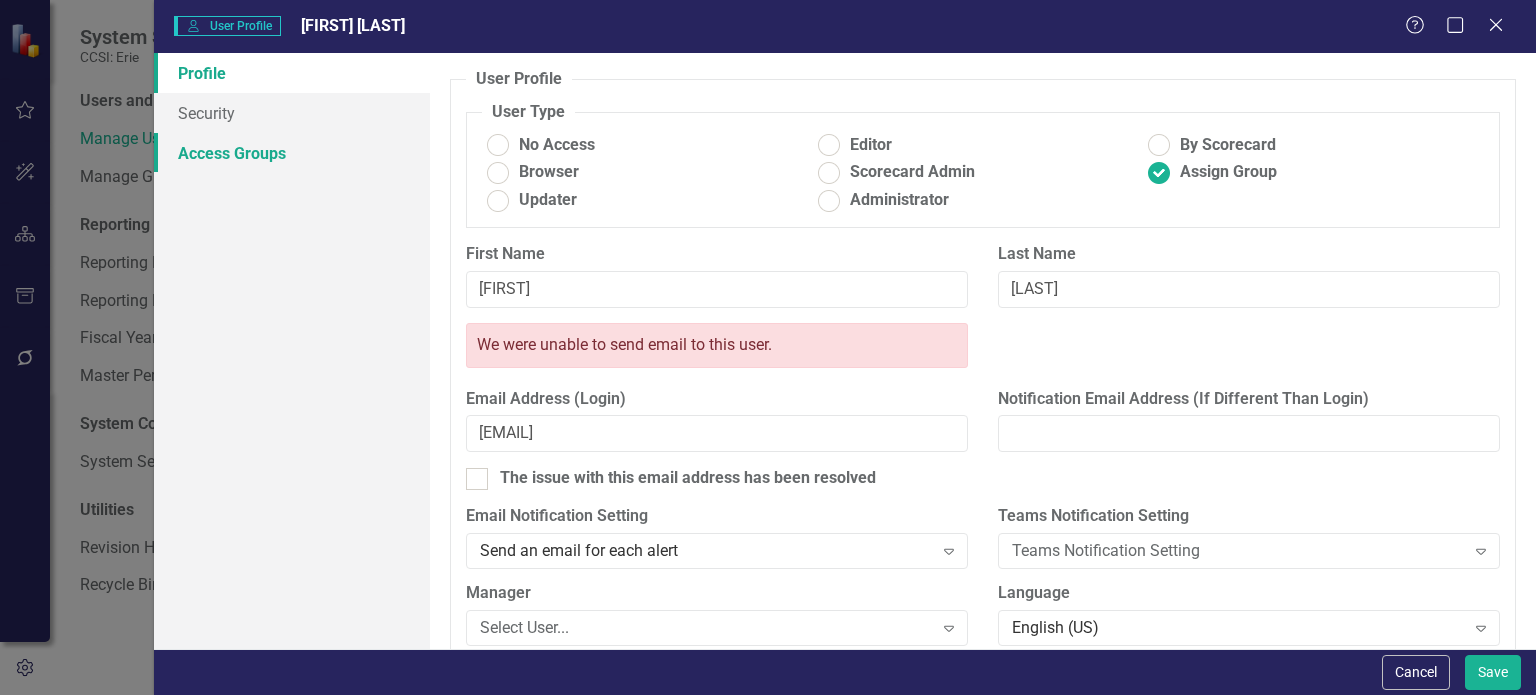 click on "Access Groups" at bounding box center (292, 153) 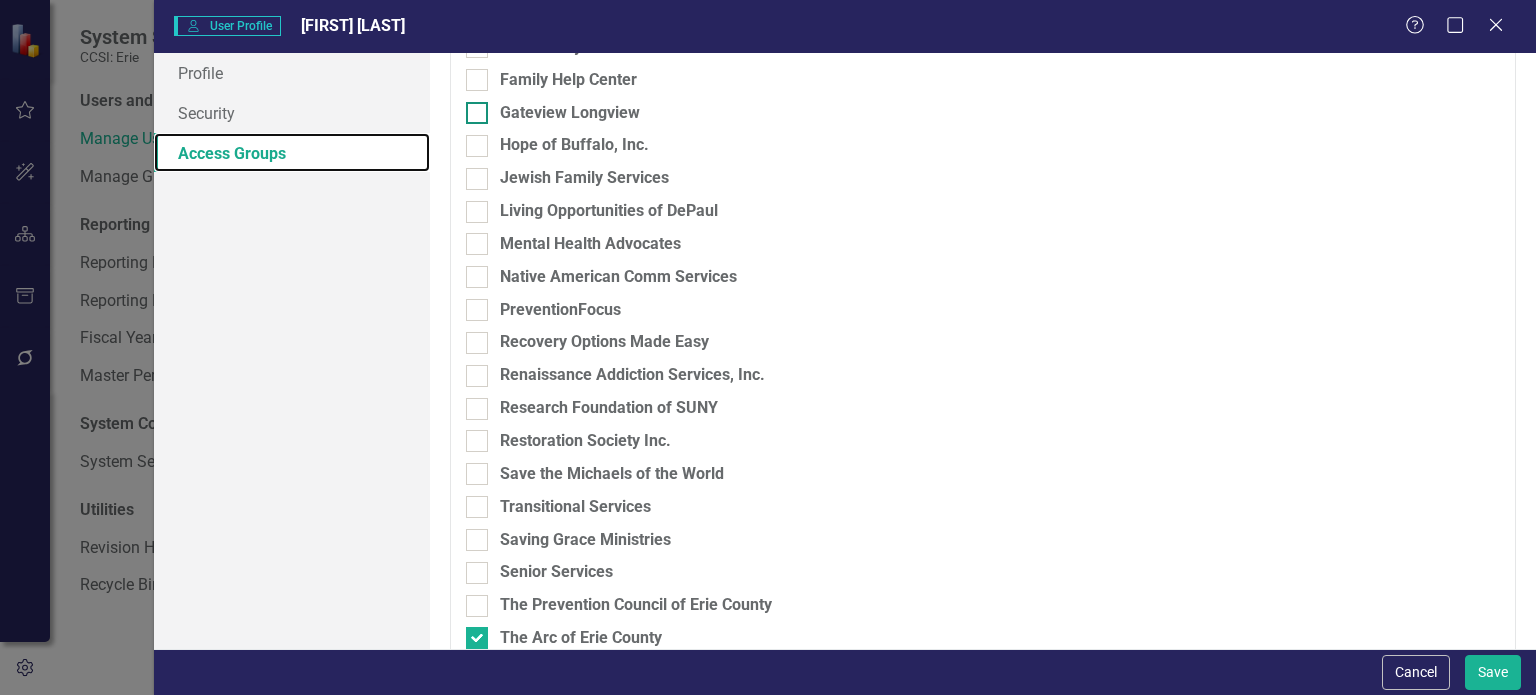 scroll, scrollTop: 1000, scrollLeft: 0, axis: vertical 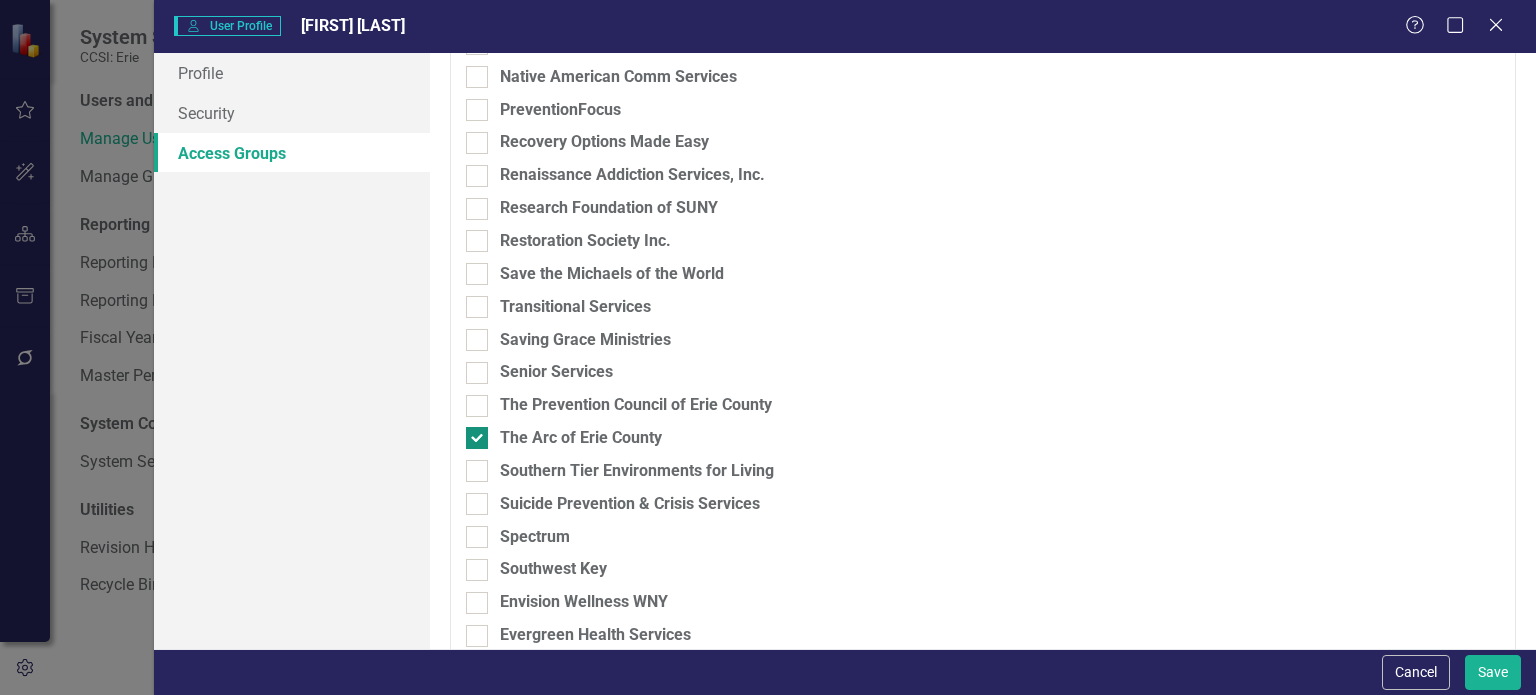 click at bounding box center [477, 438] 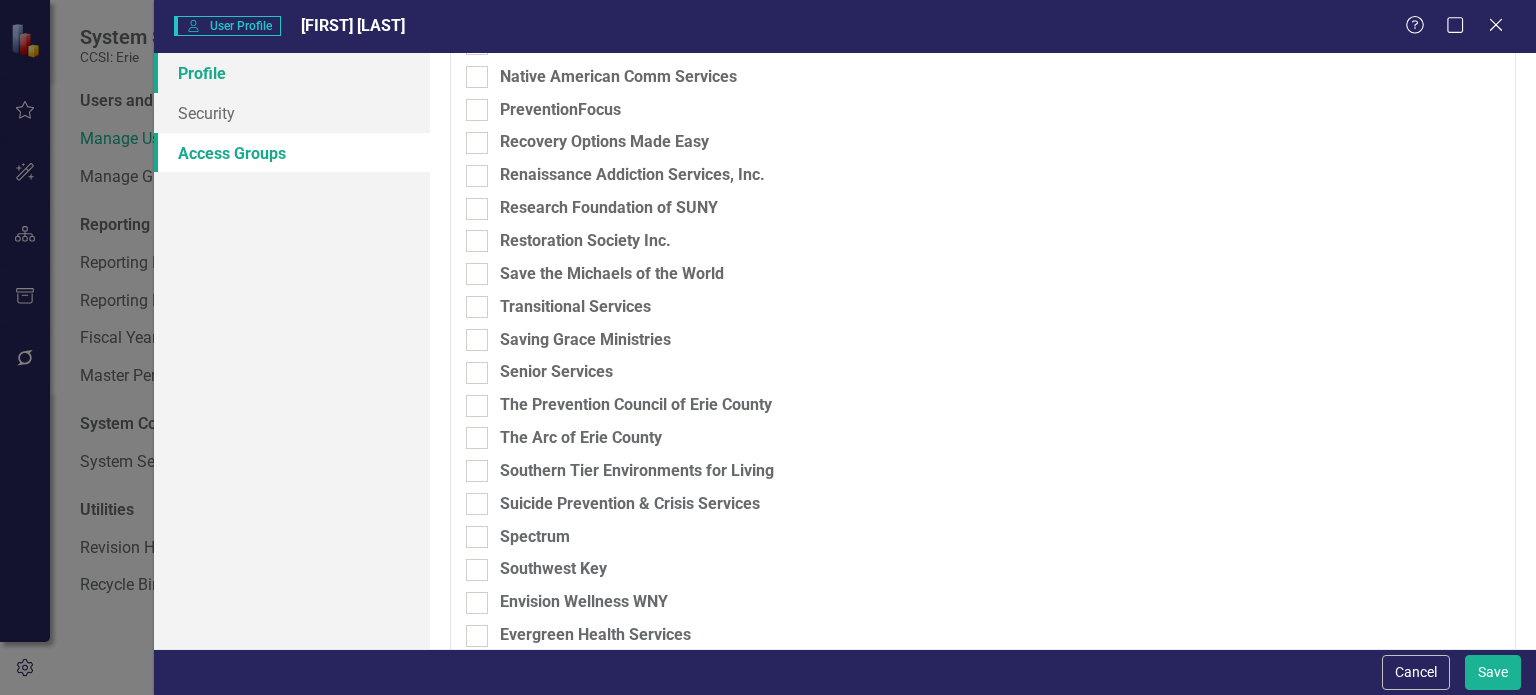 click on "Profile" at bounding box center (292, 73) 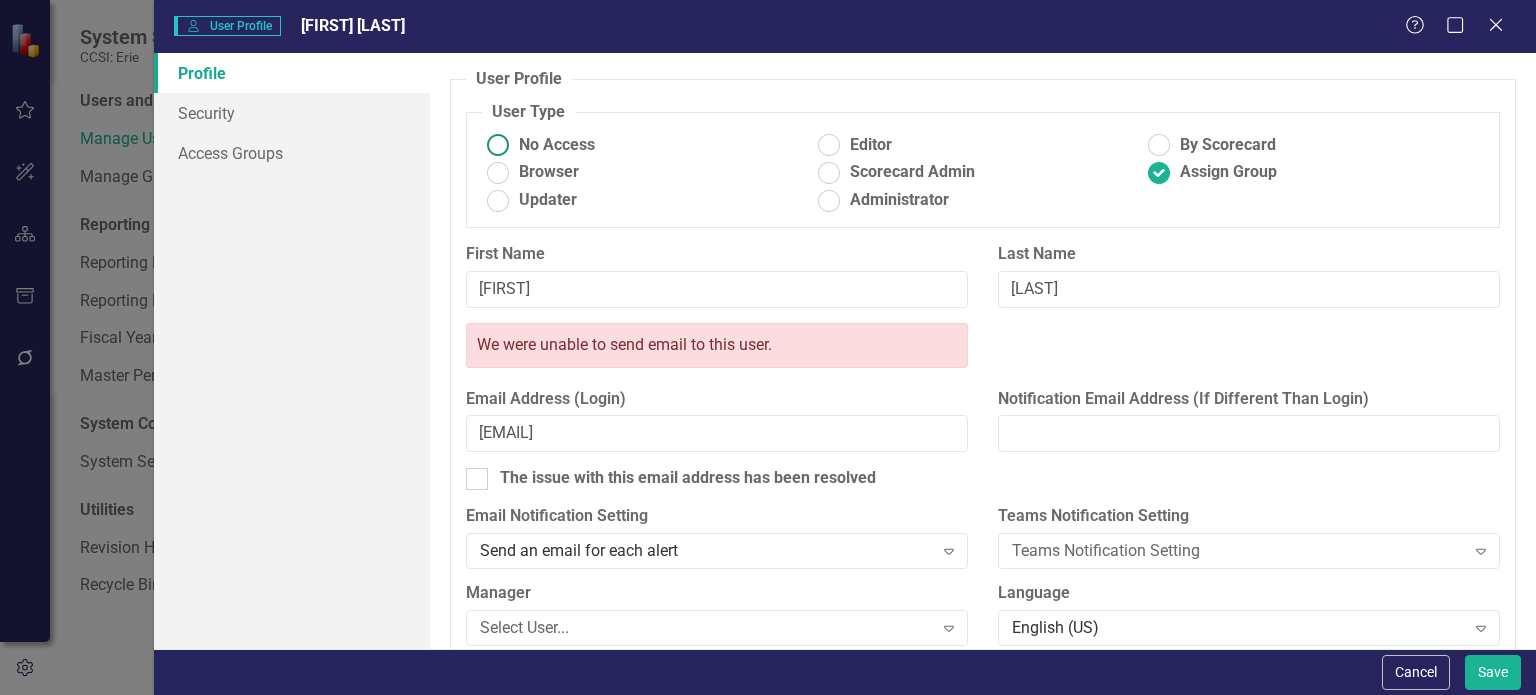 click at bounding box center [498, 145] 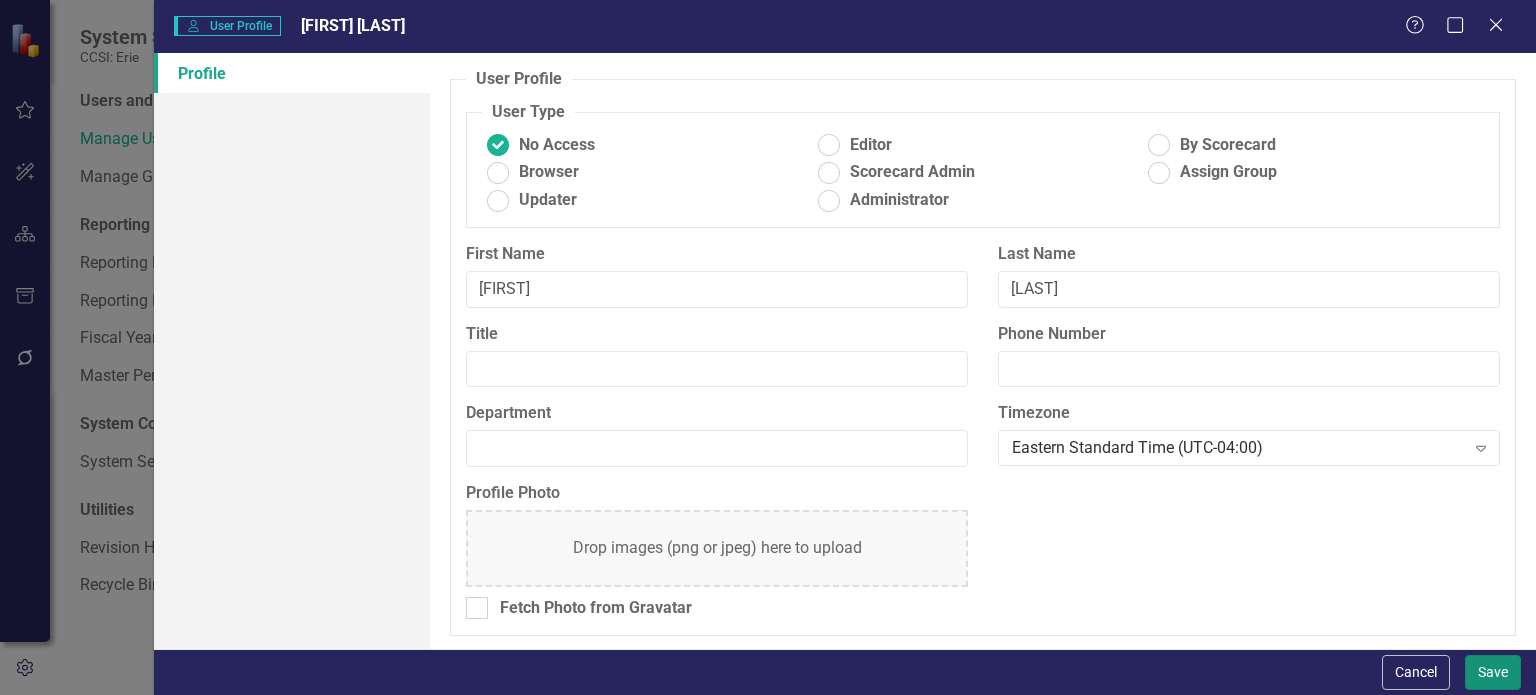 click on "Save" at bounding box center [1493, 672] 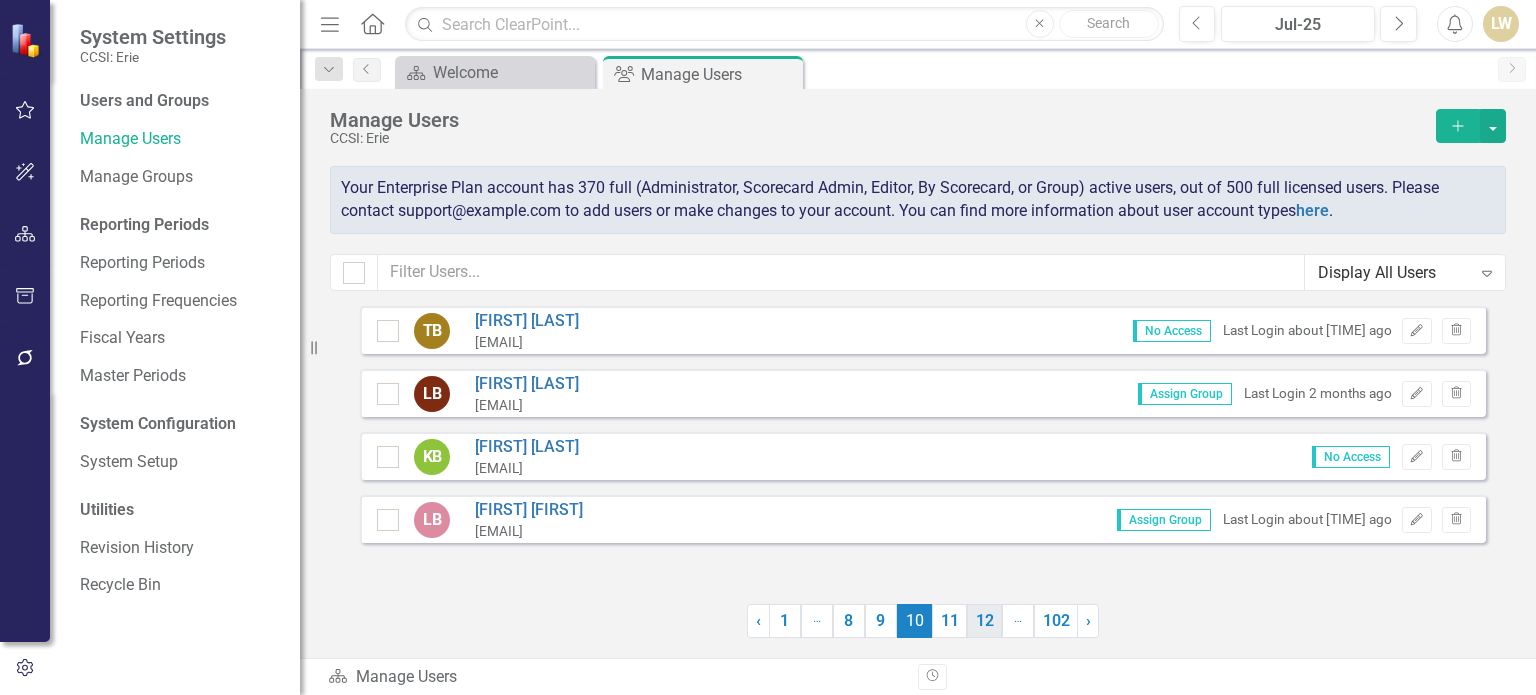 click on "12" at bounding box center [984, 621] 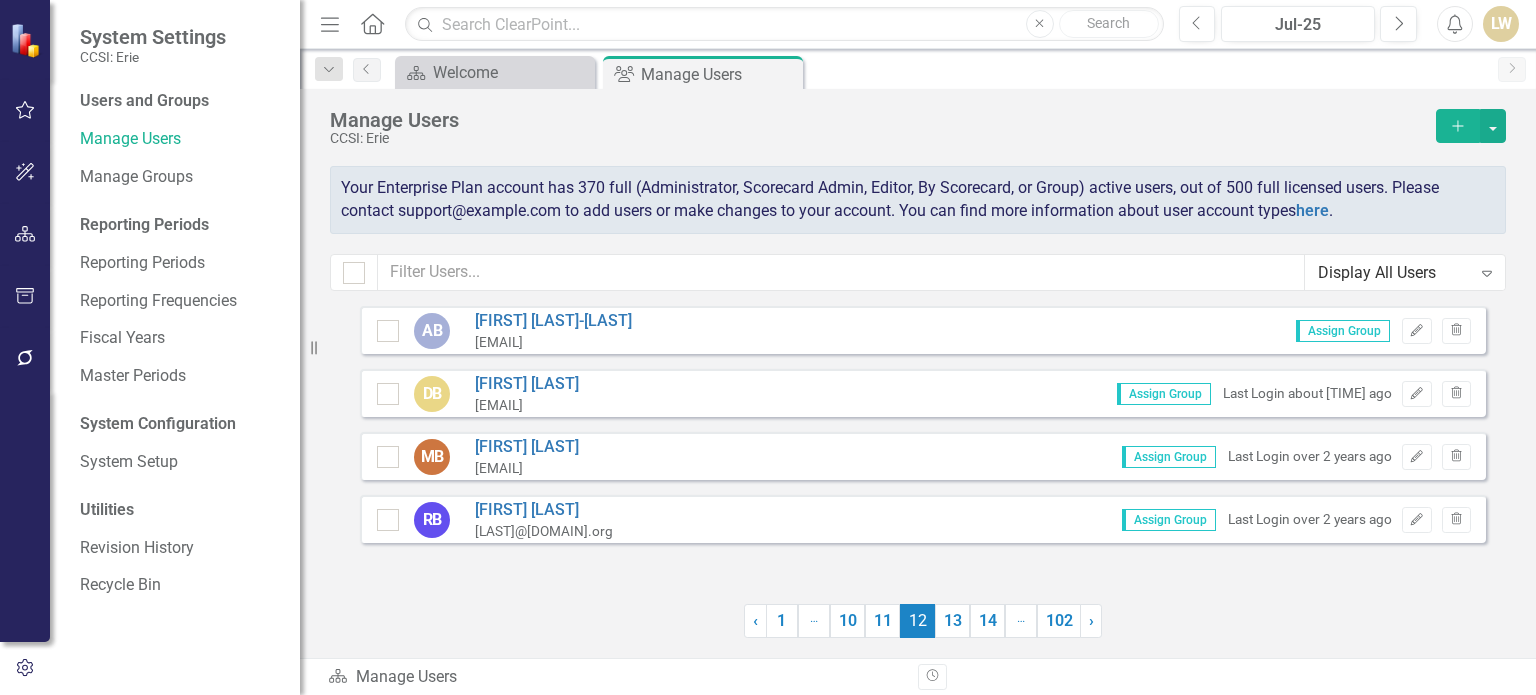 click on "14" at bounding box center (987, 621) 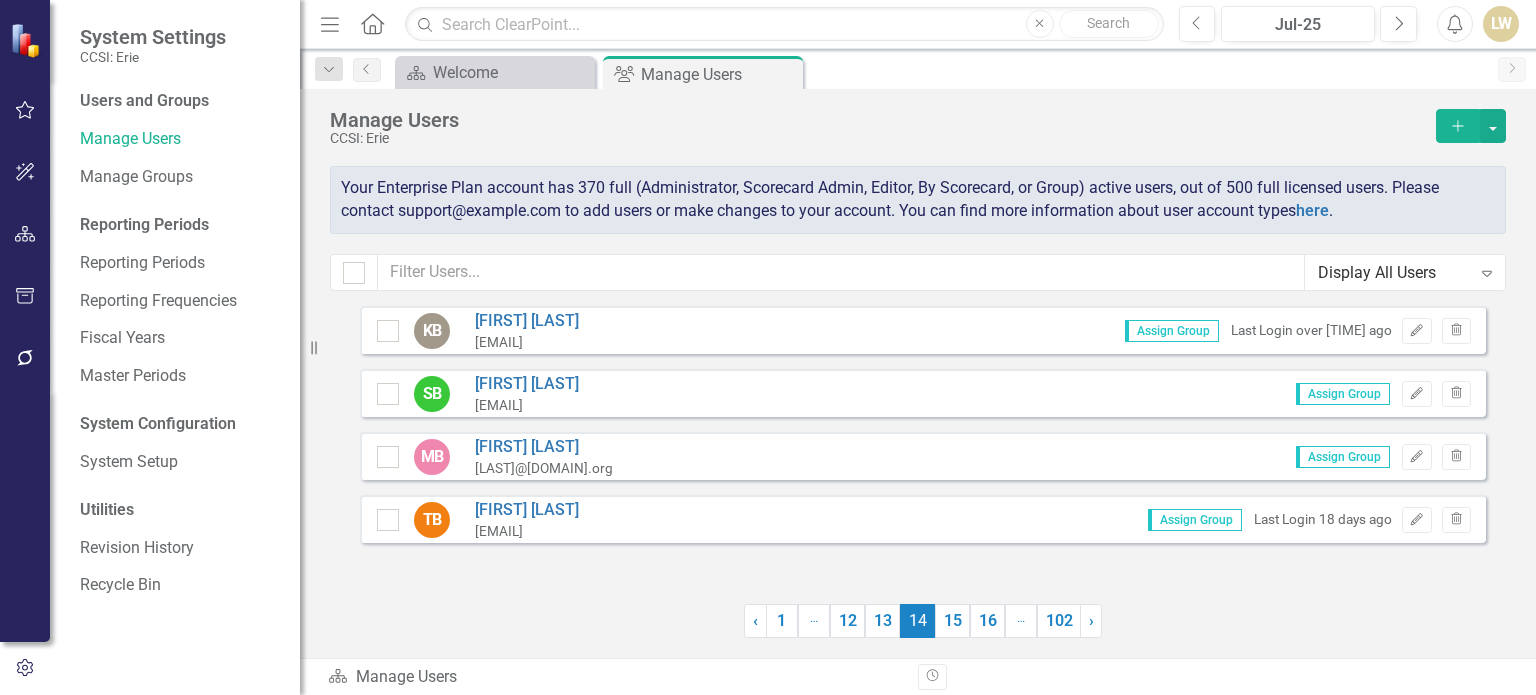 click on "16" at bounding box center [987, 621] 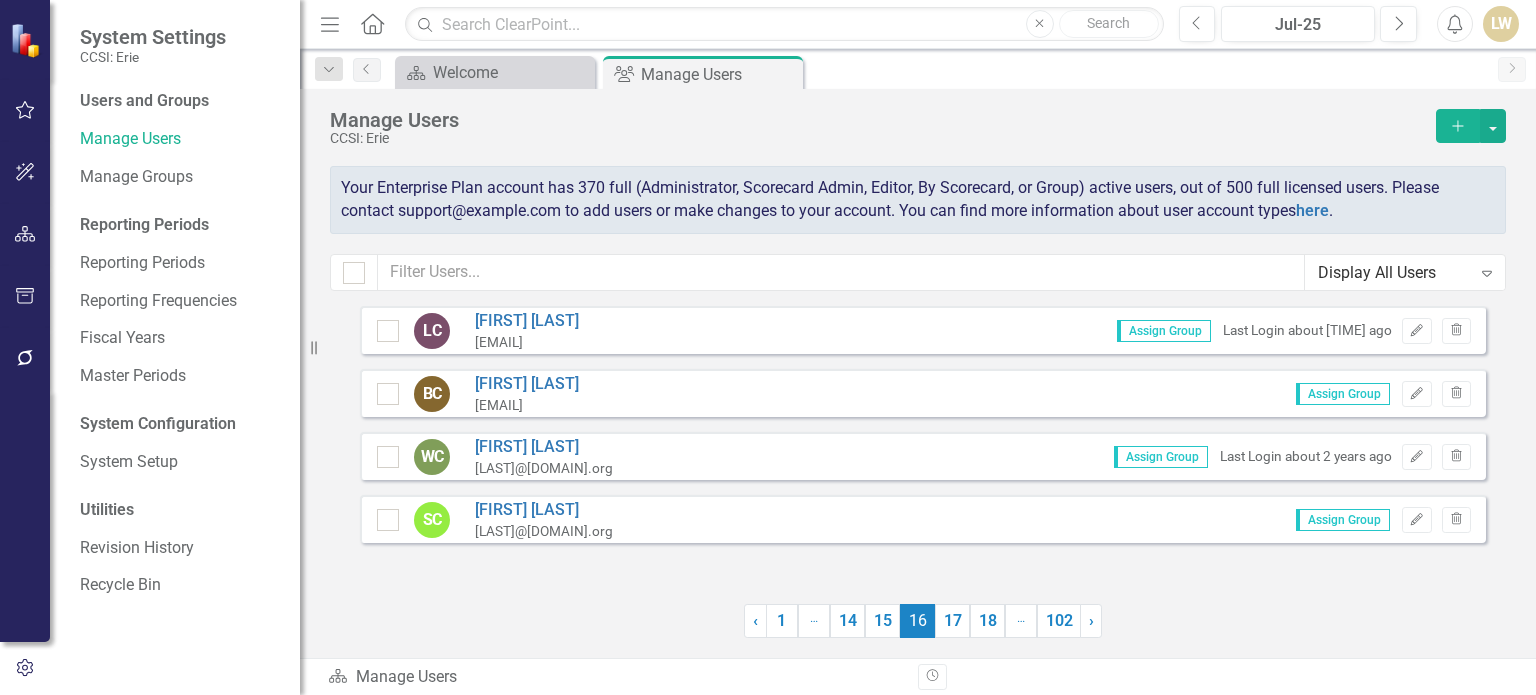 click on "18" at bounding box center [987, 621] 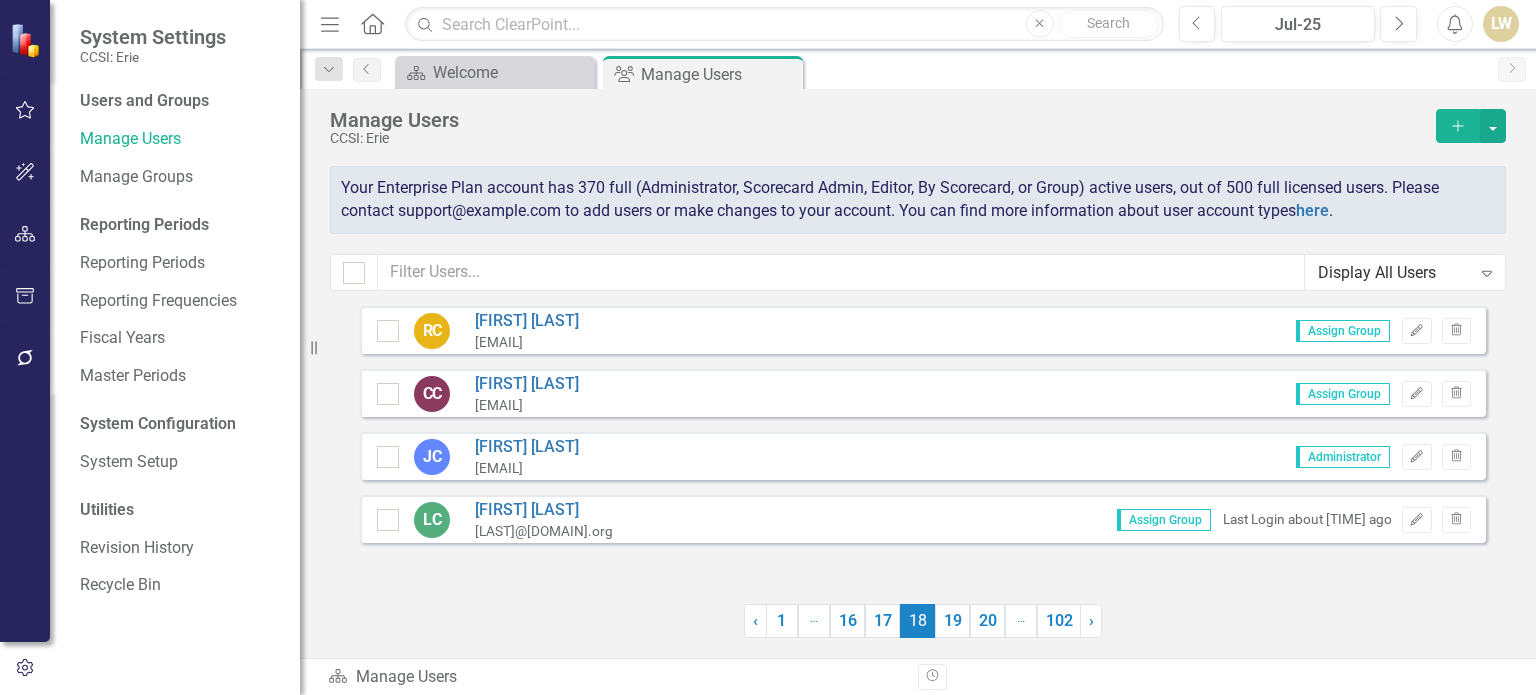 click on "20" at bounding box center (987, 621) 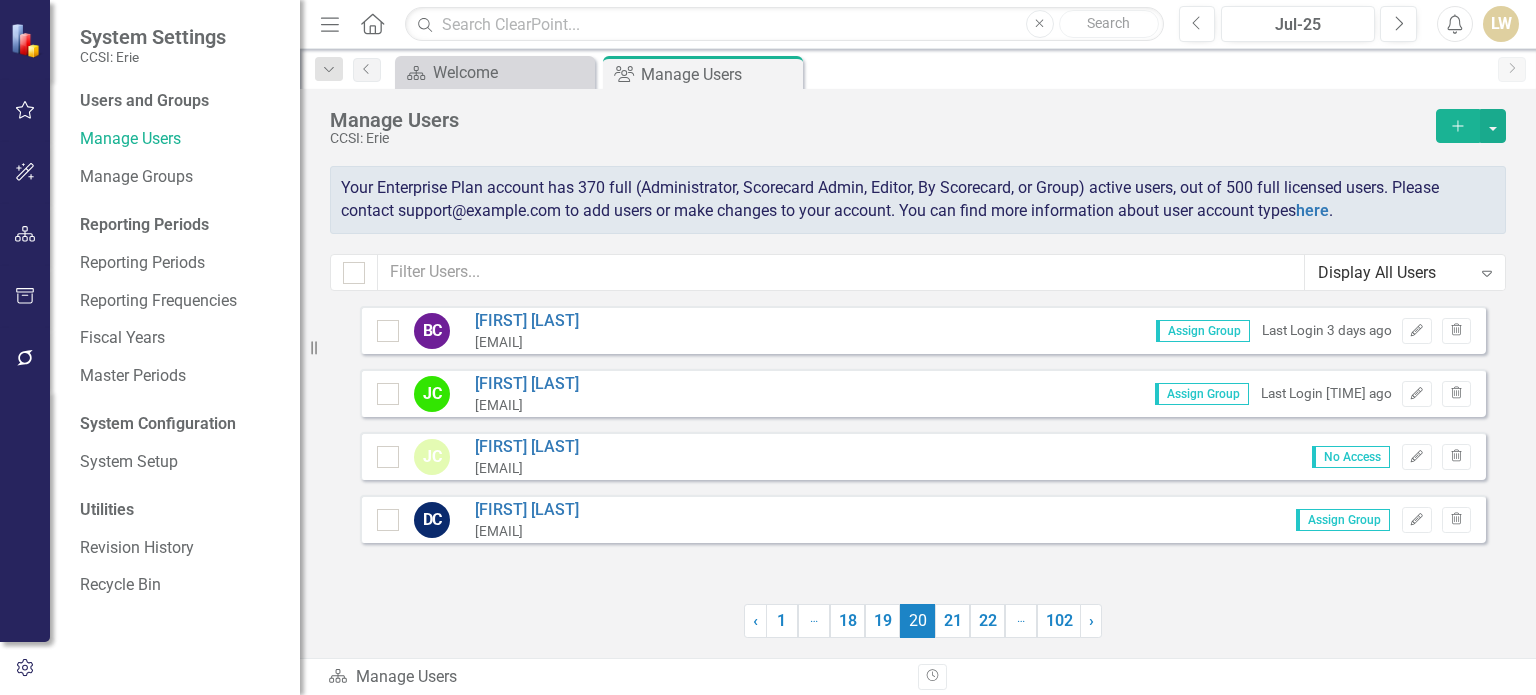 click on "22" at bounding box center (987, 621) 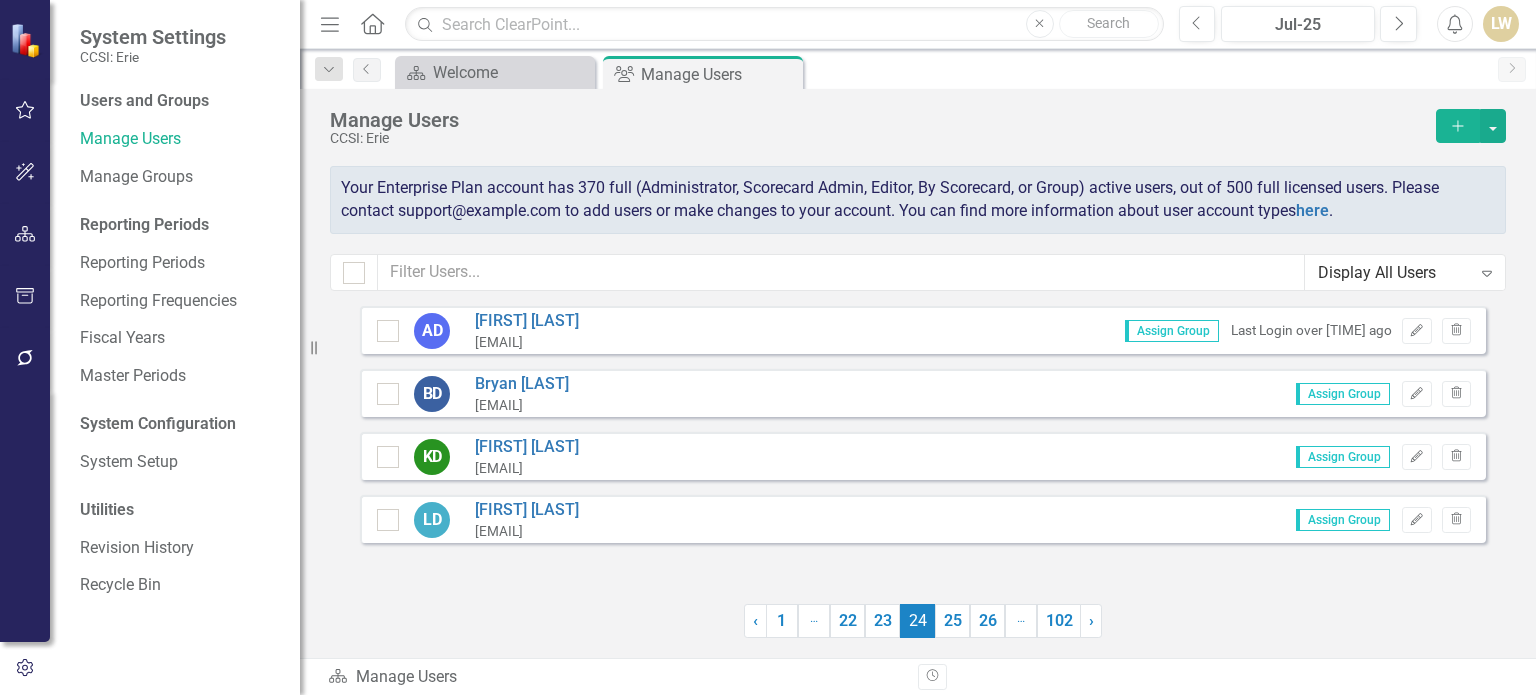 click on "26" at bounding box center [987, 621] 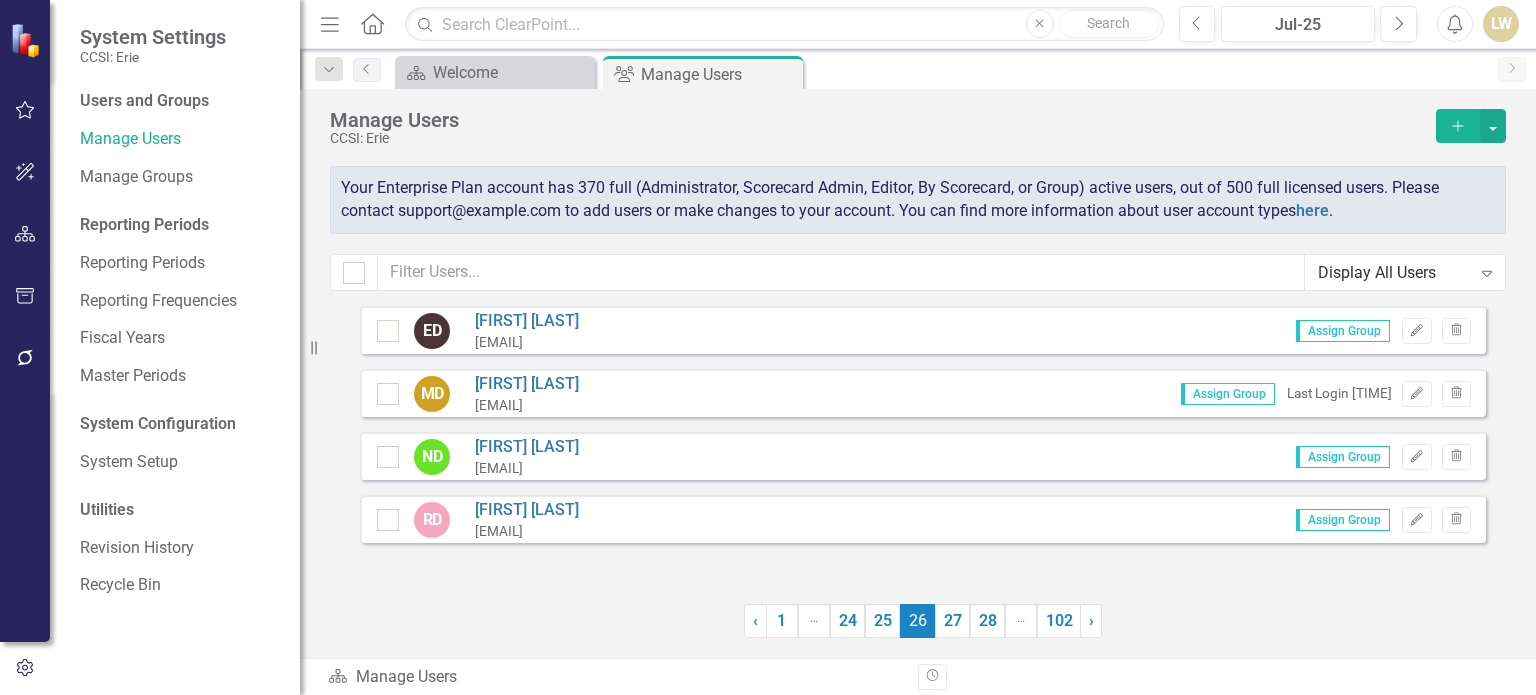 click on "28" at bounding box center [987, 621] 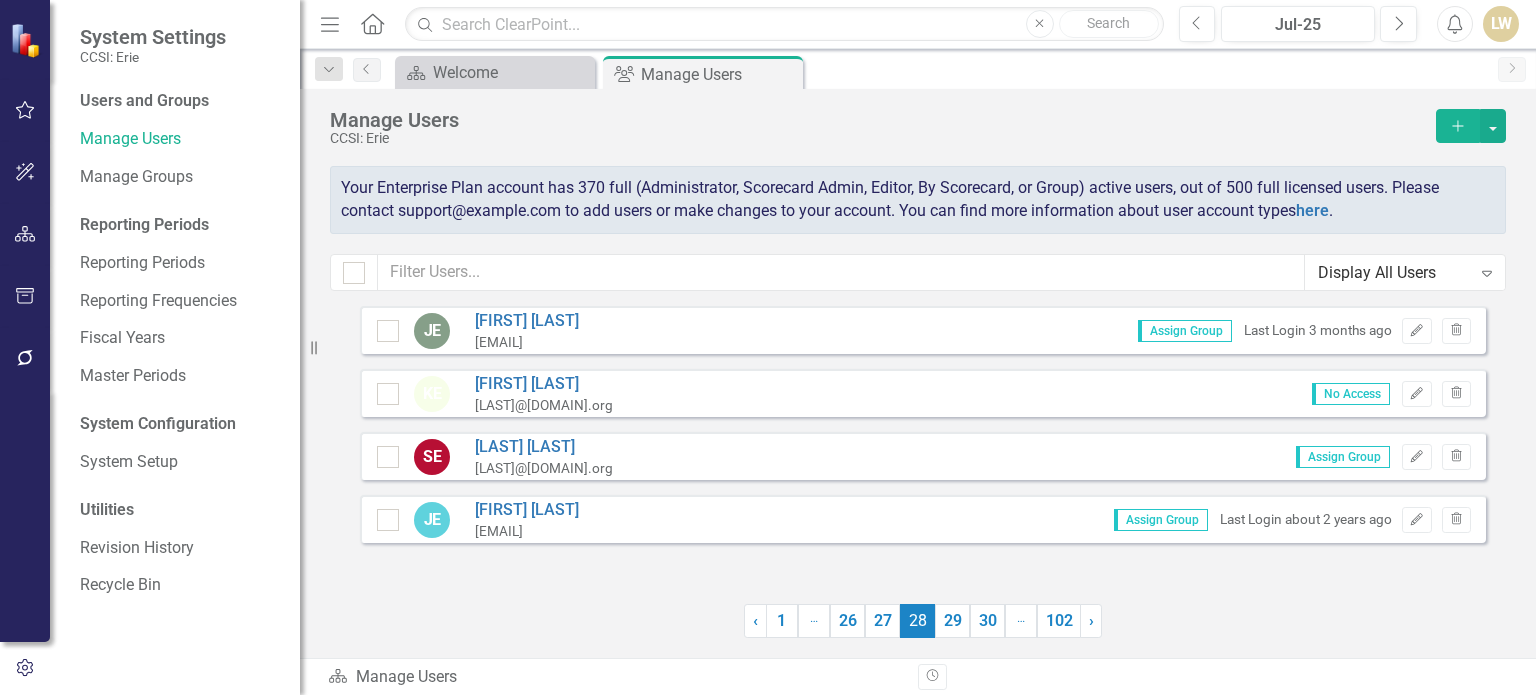 click on "30" at bounding box center [987, 621] 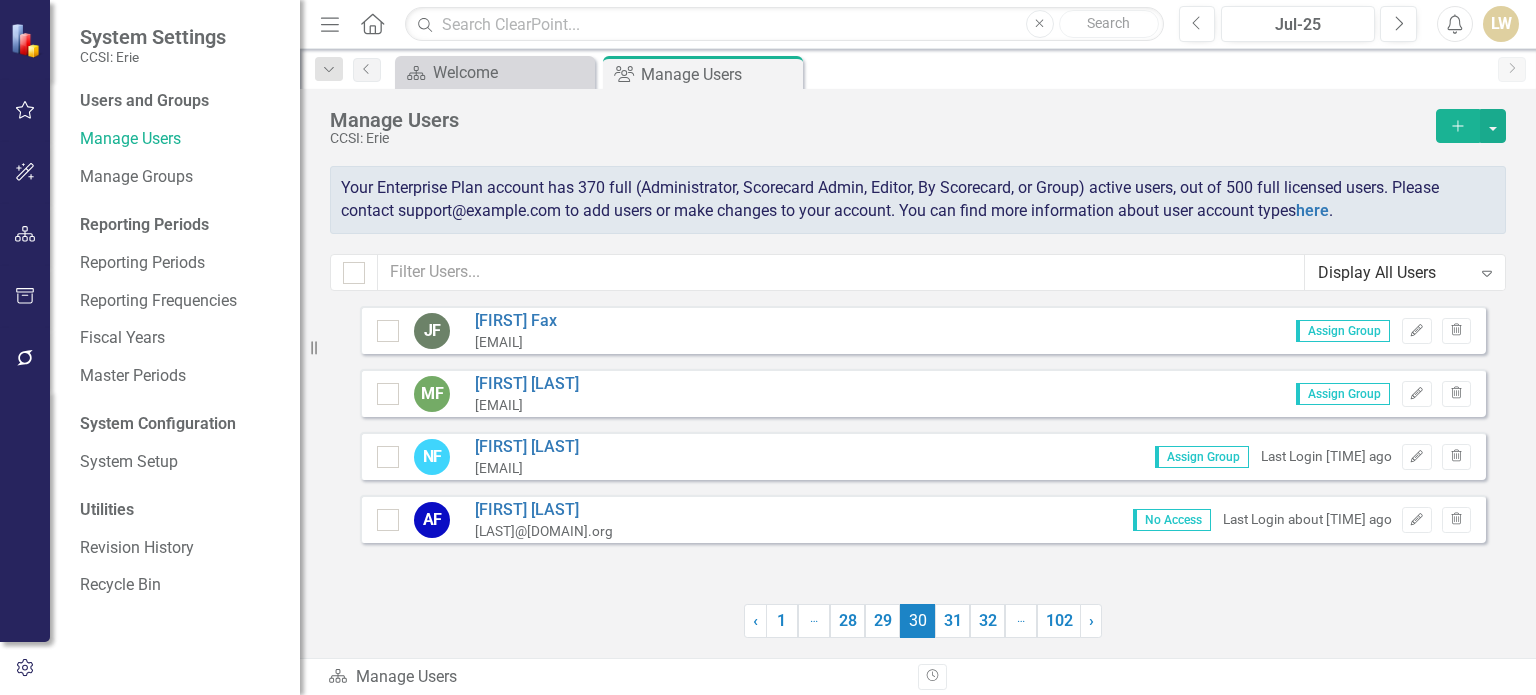 click on "32" at bounding box center (987, 621) 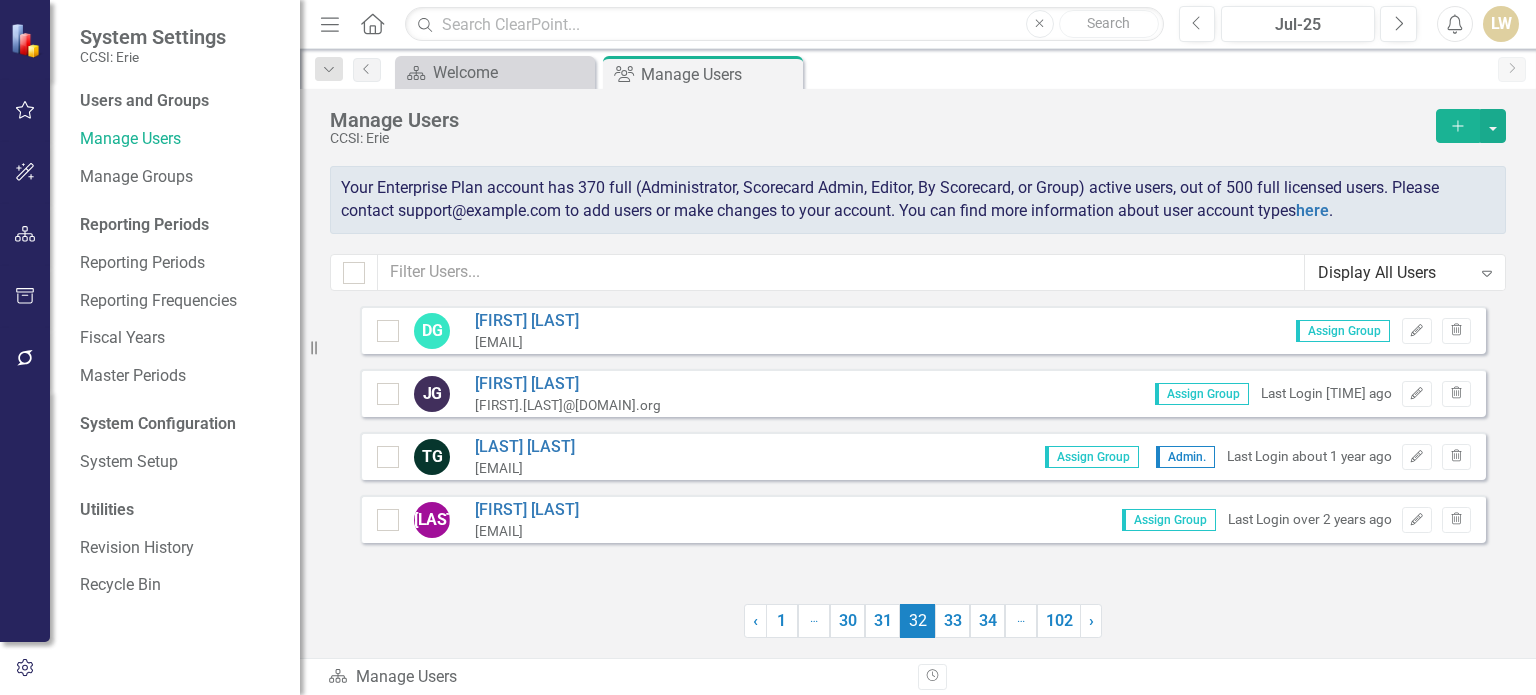 click on "34" at bounding box center (987, 621) 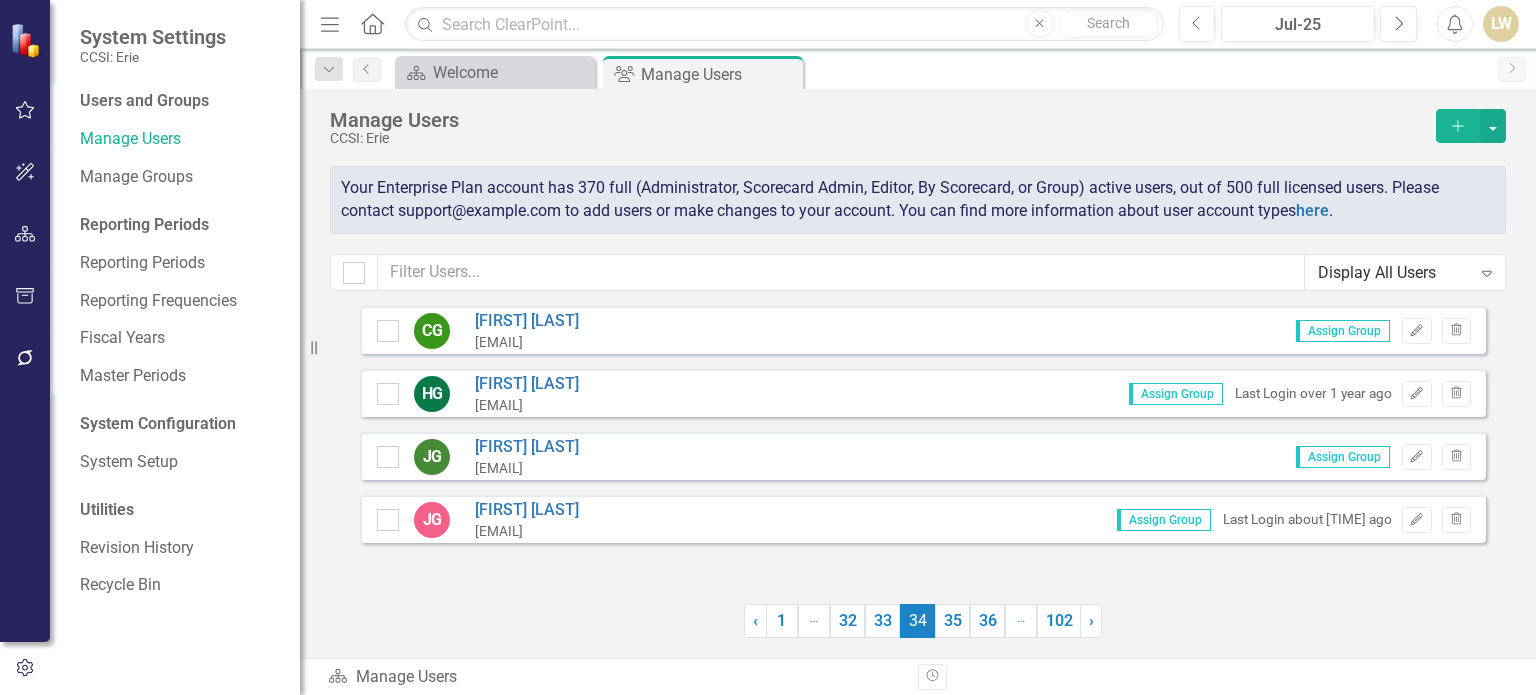 click on "36" at bounding box center (987, 621) 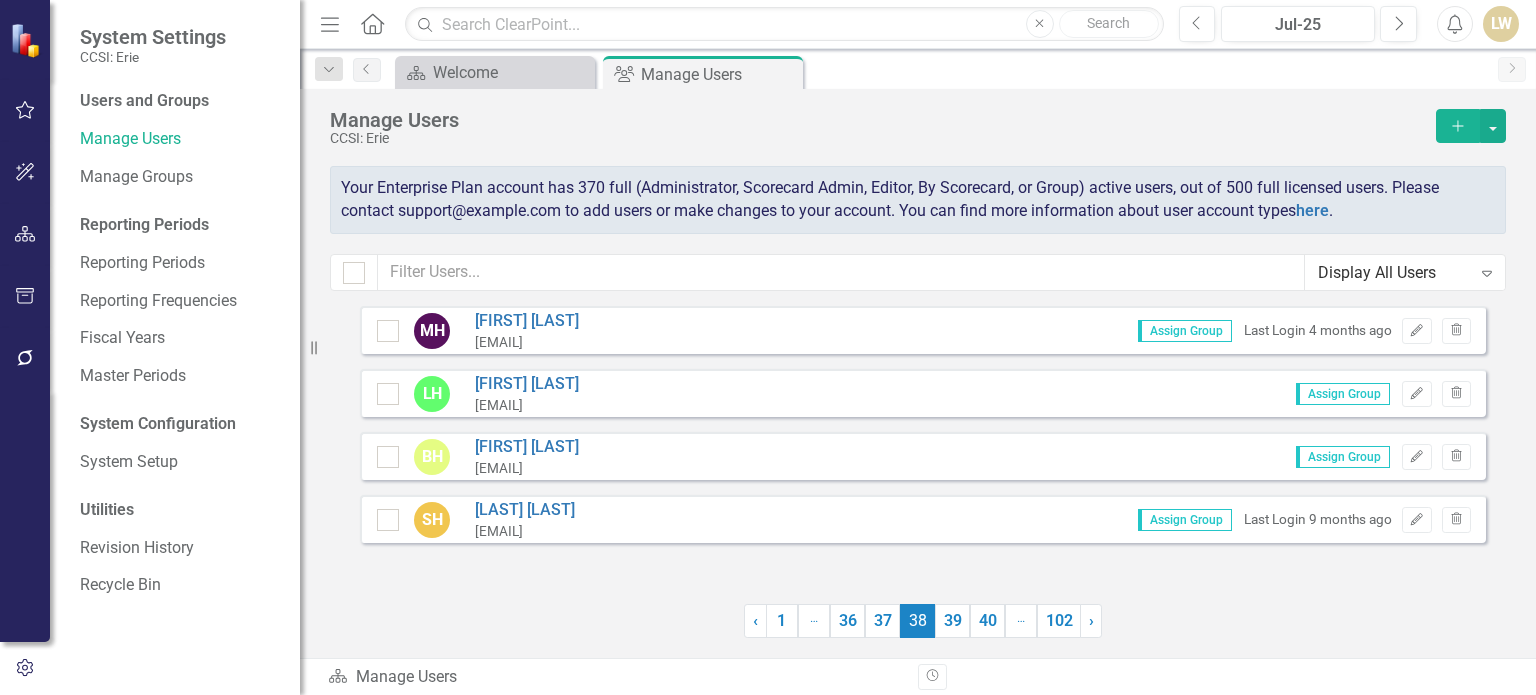 click on "40" at bounding box center (987, 621) 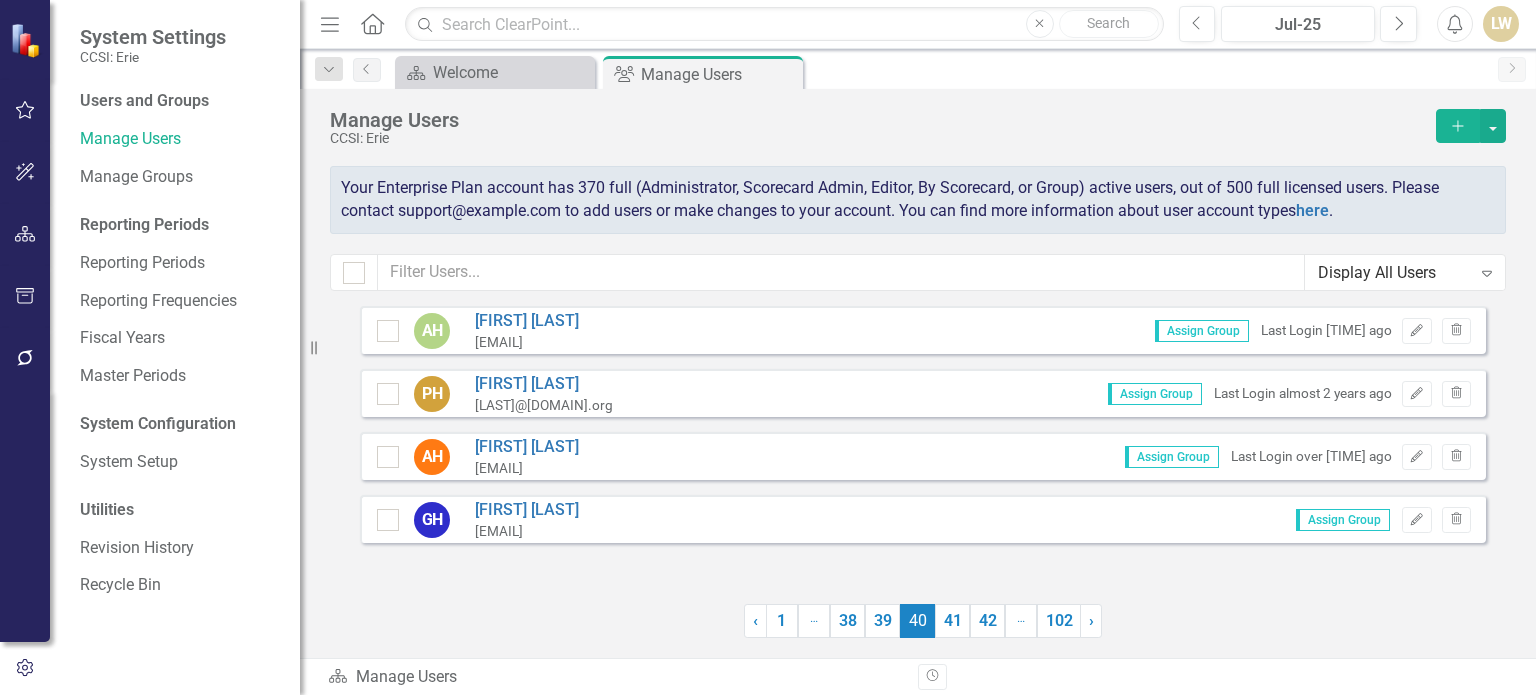click on "42" at bounding box center [987, 621] 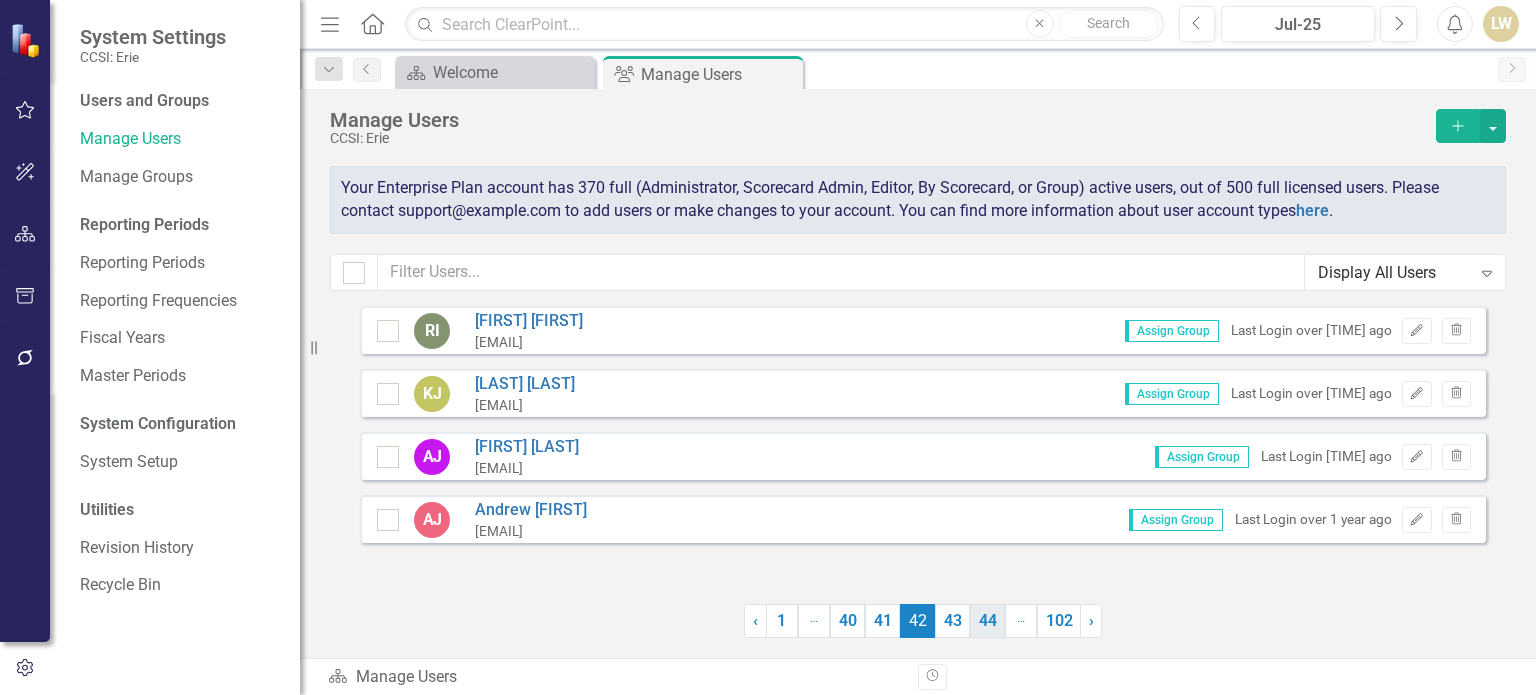 click on "44" at bounding box center (987, 621) 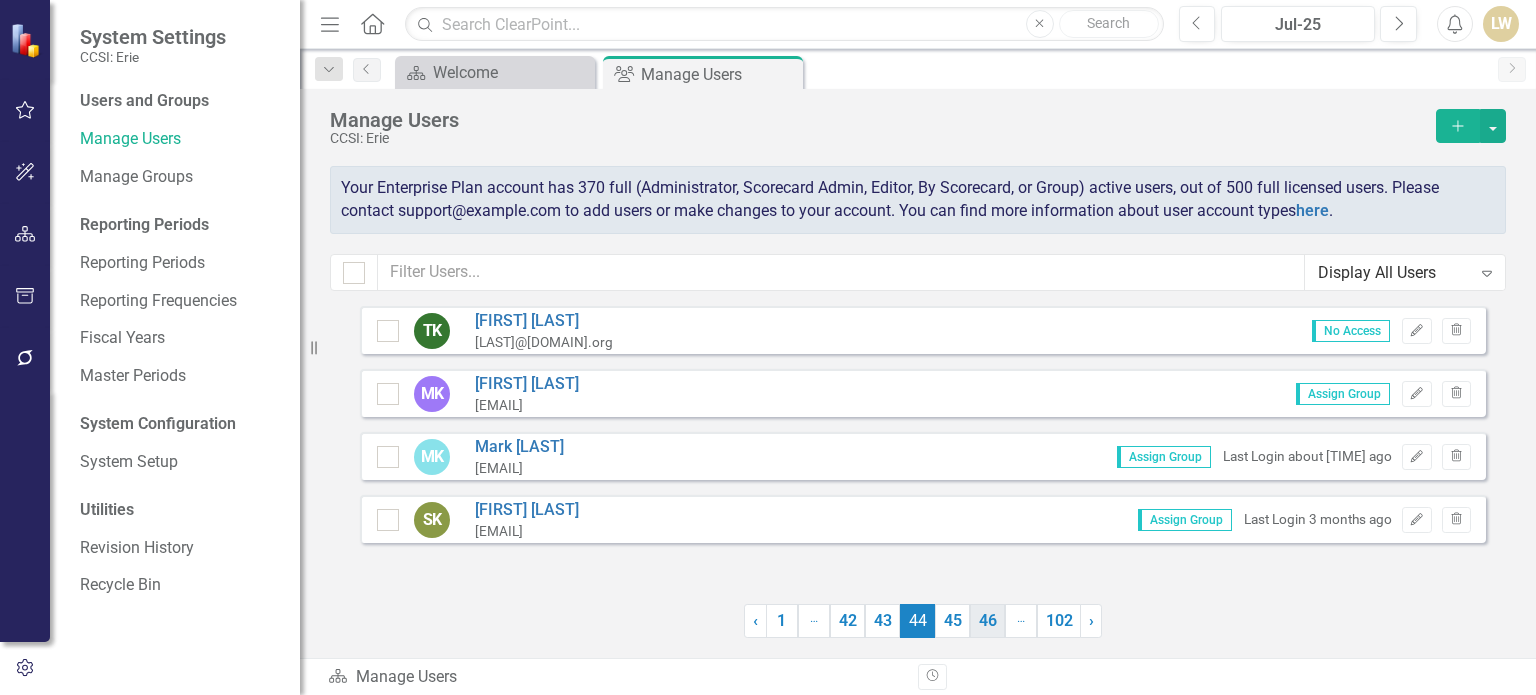 click on "46" at bounding box center [987, 621] 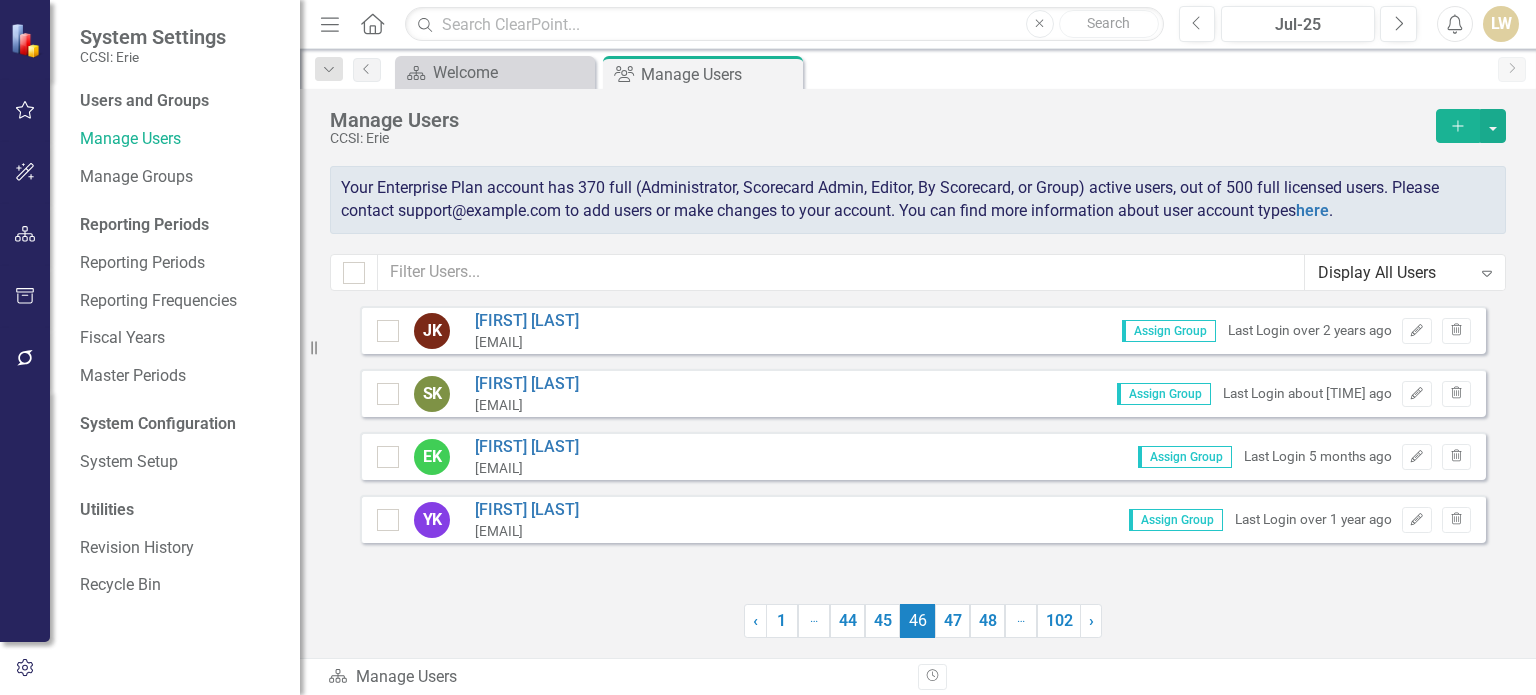 click on "48" at bounding box center [987, 621] 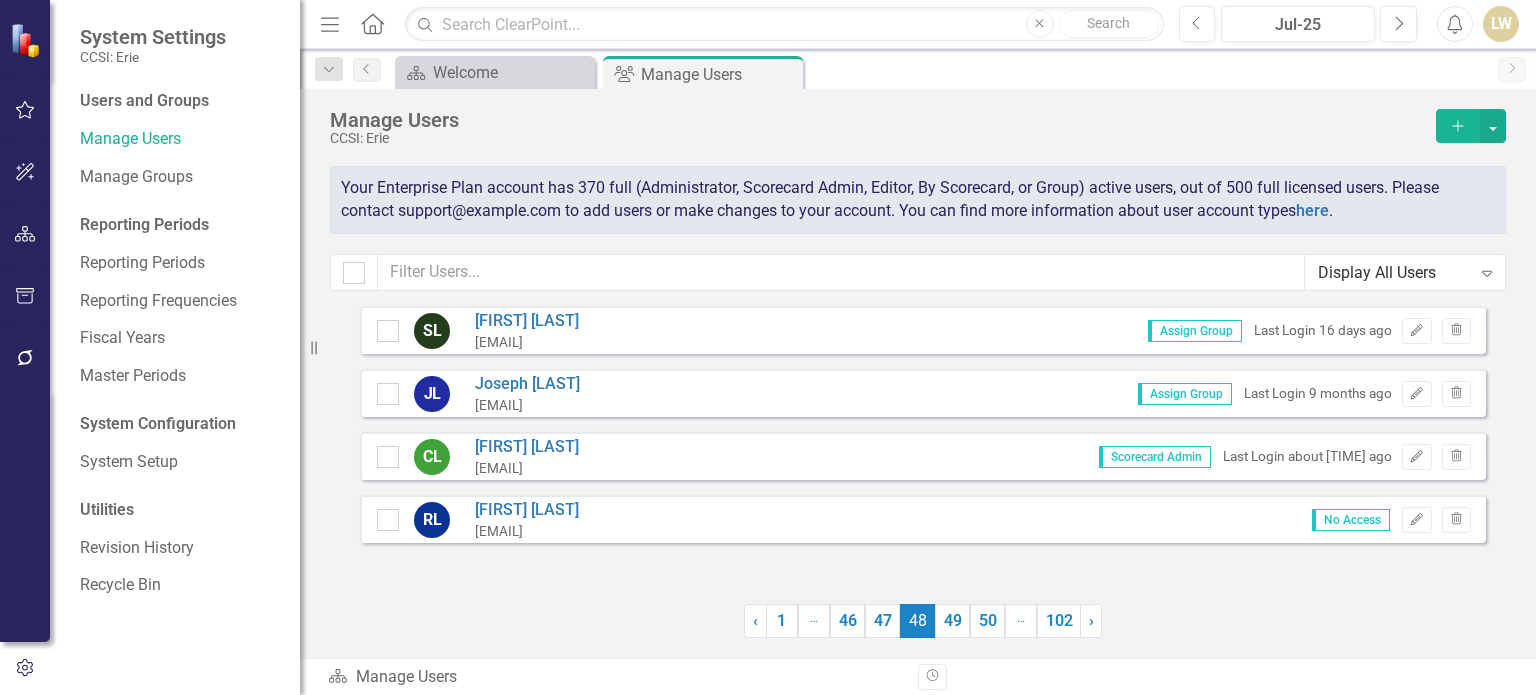 click on "50" at bounding box center (987, 621) 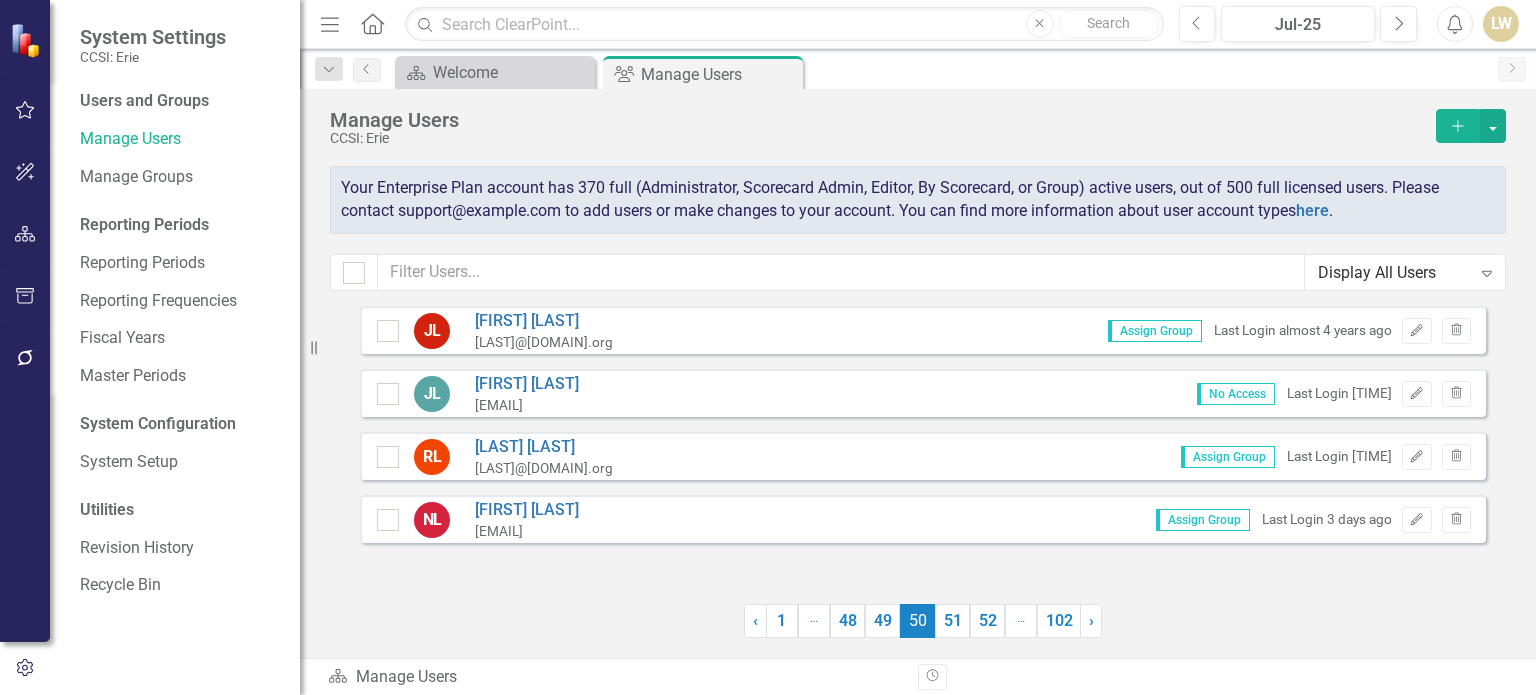 click on "52" at bounding box center (987, 621) 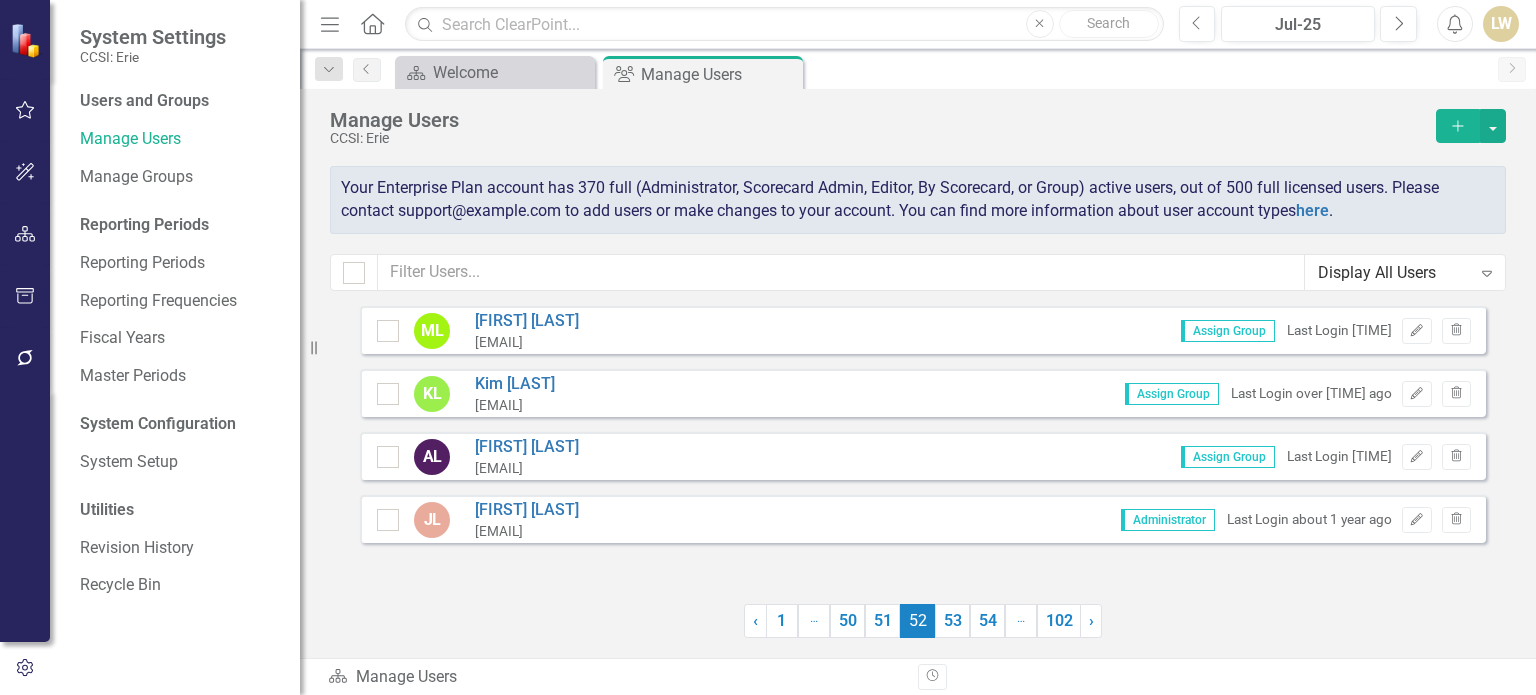 click on "54" at bounding box center (987, 621) 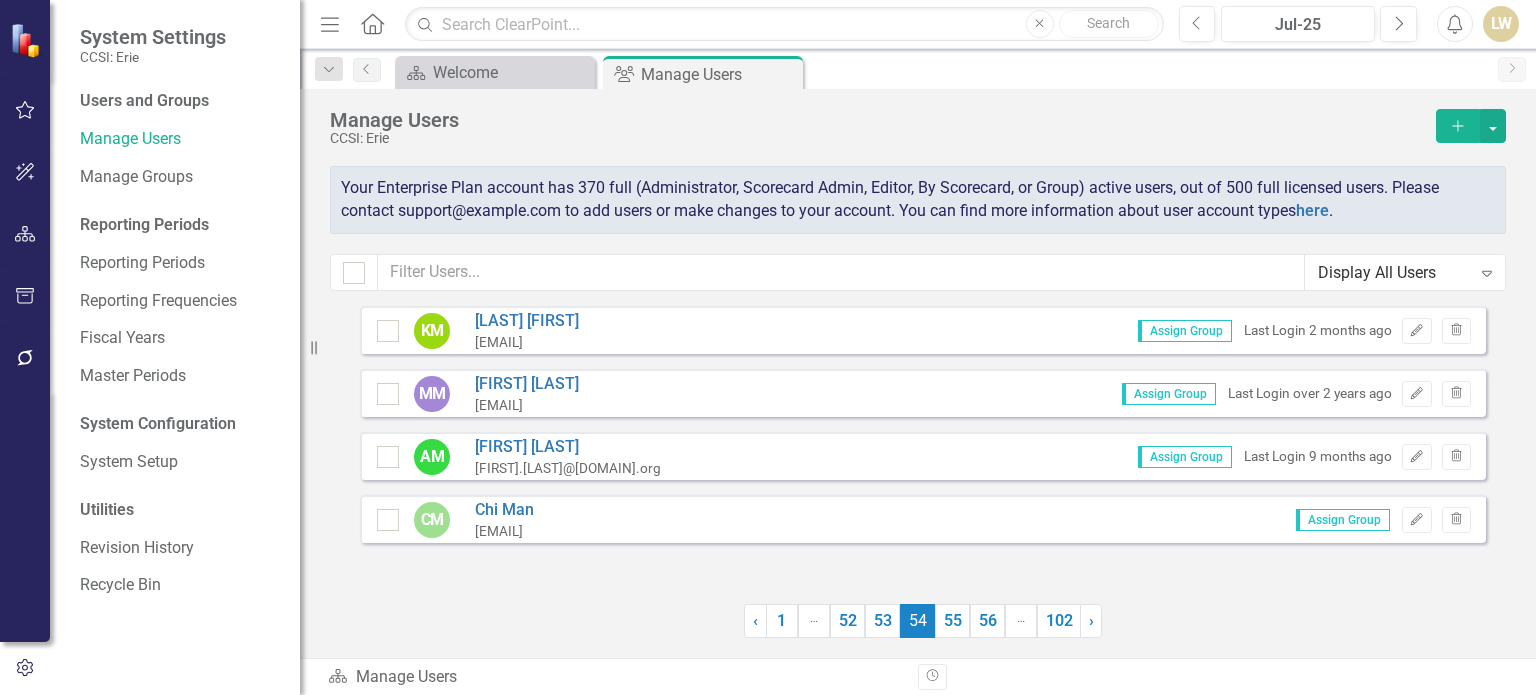 click on "56" at bounding box center [987, 621] 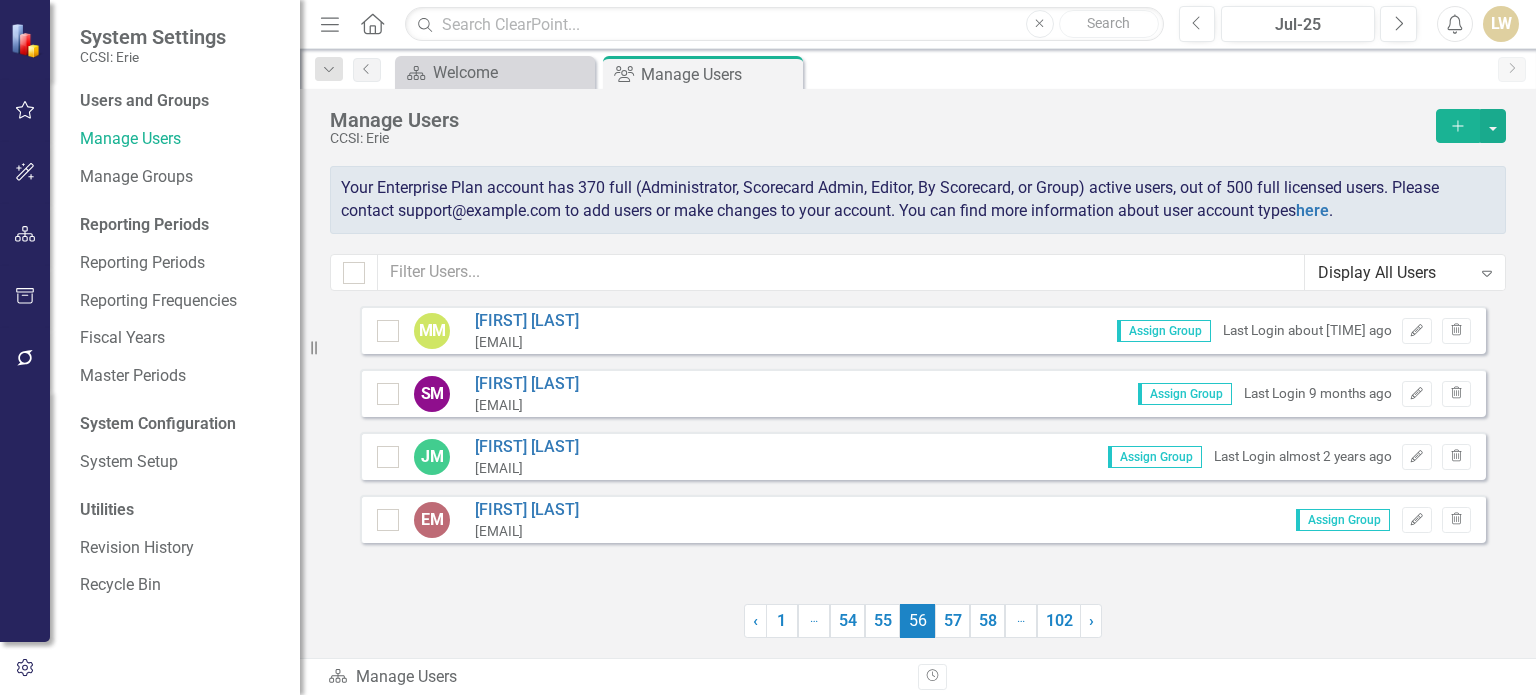 click on "58" at bounding box center (987, 621) 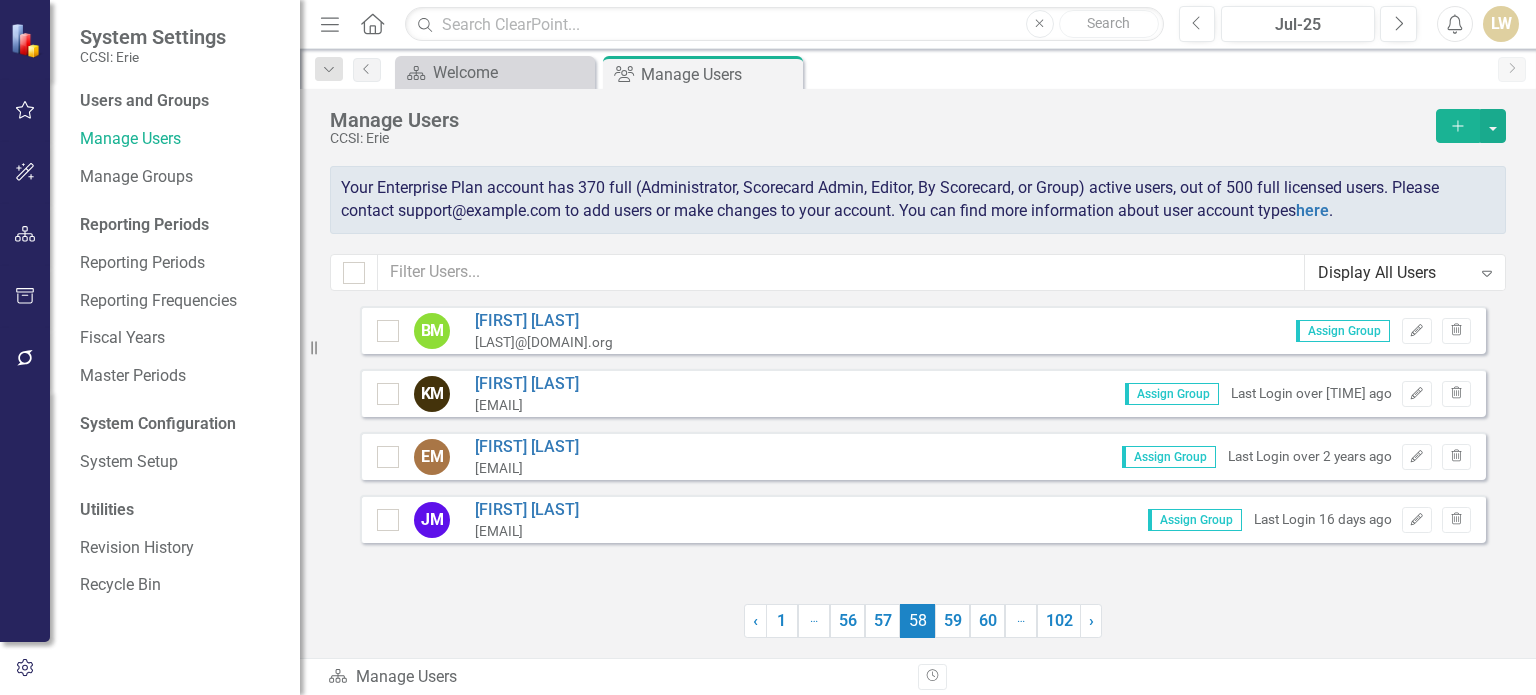 click on "60" at bounding box center [987, 621] 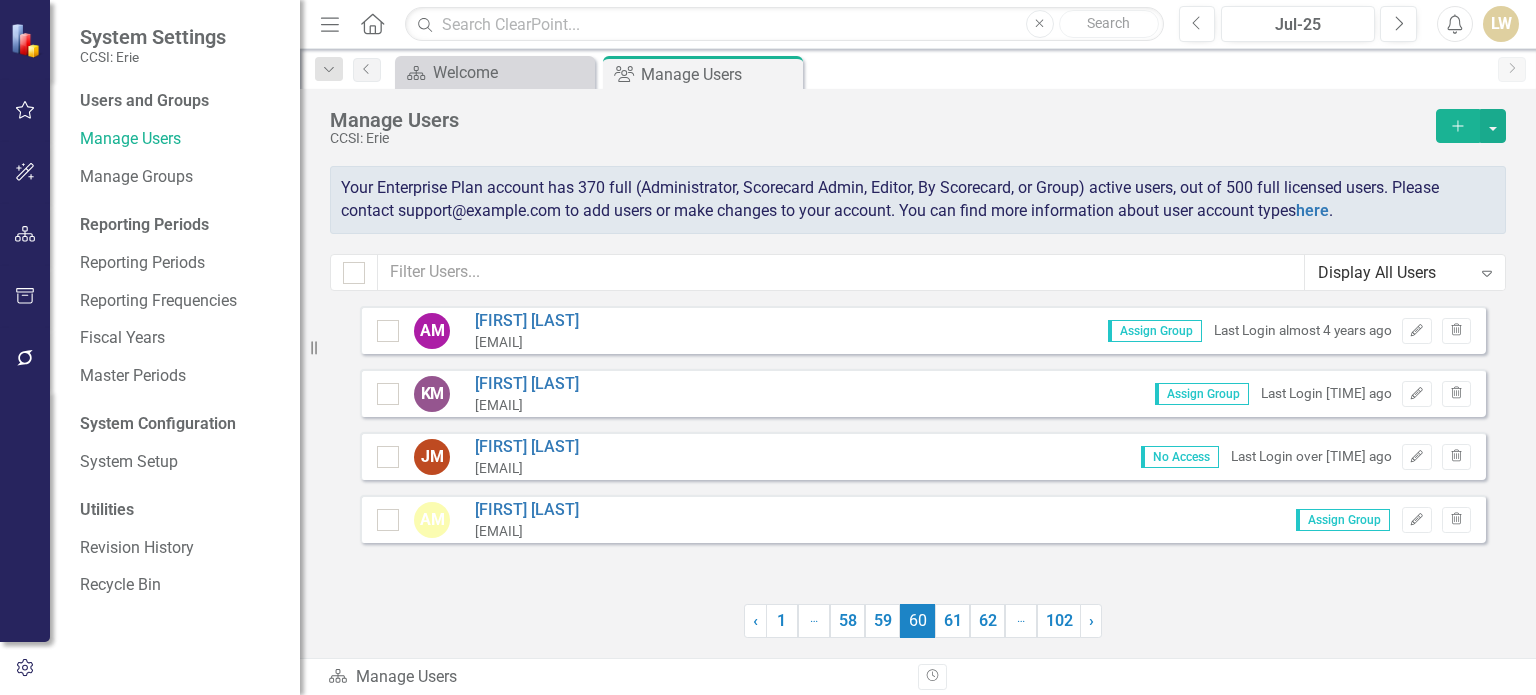 click on "62" at bounding box center (987, 621) 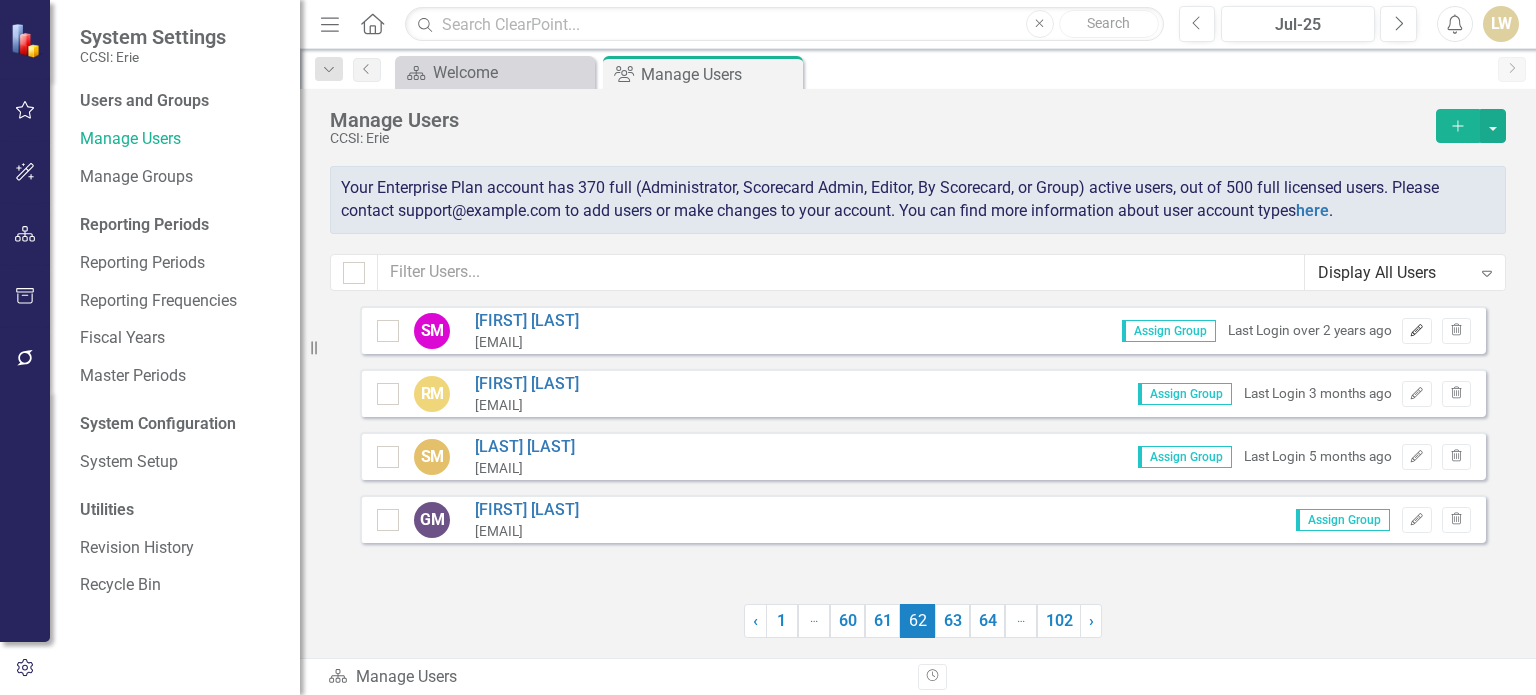 click 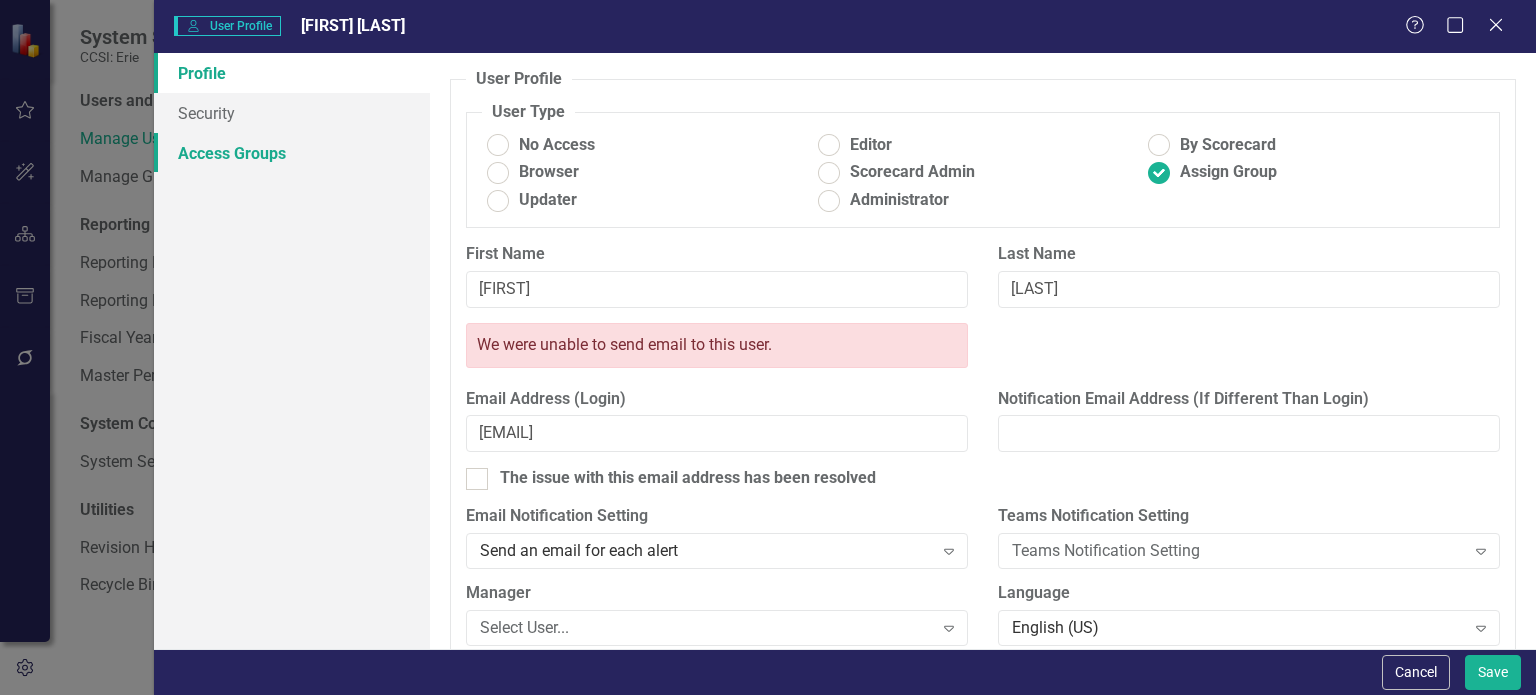 click on "Access Groups" at bounding box center [292, 153] 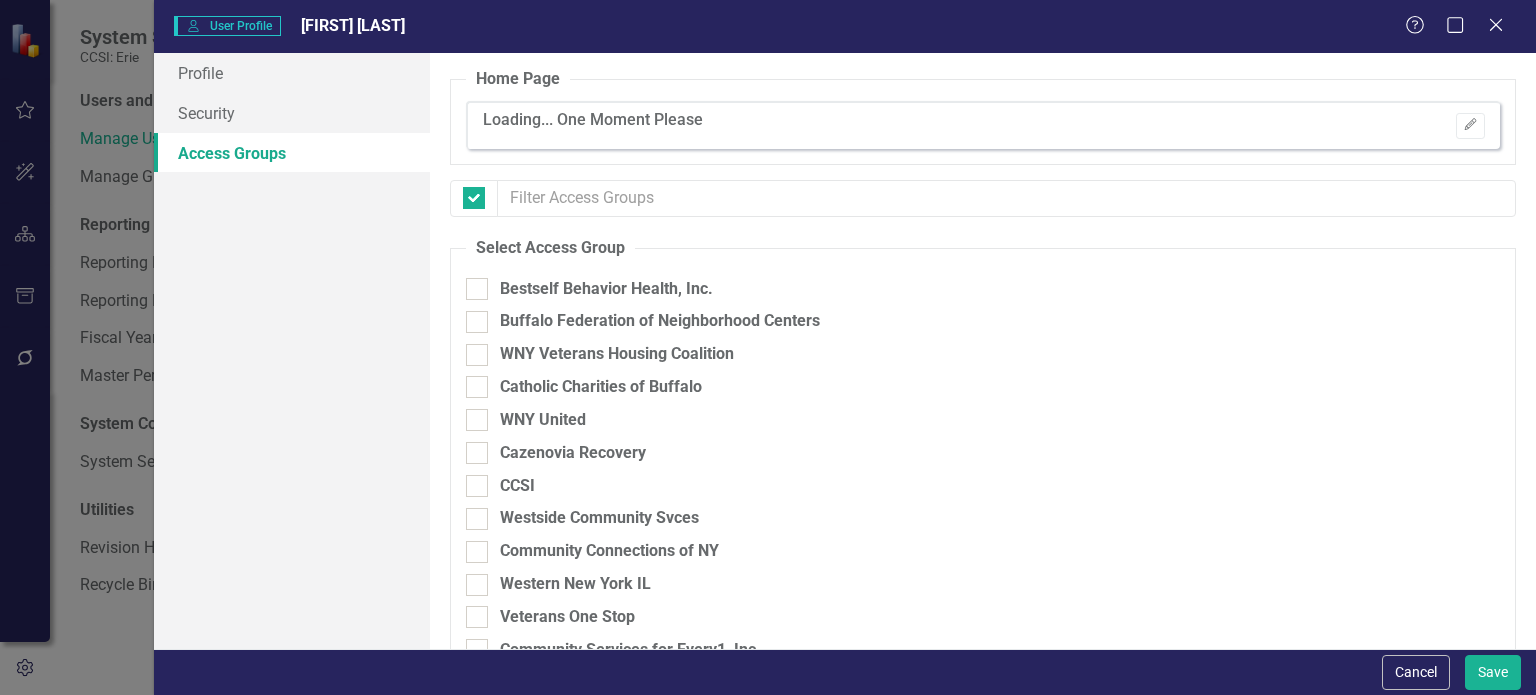 checkbox on "false" 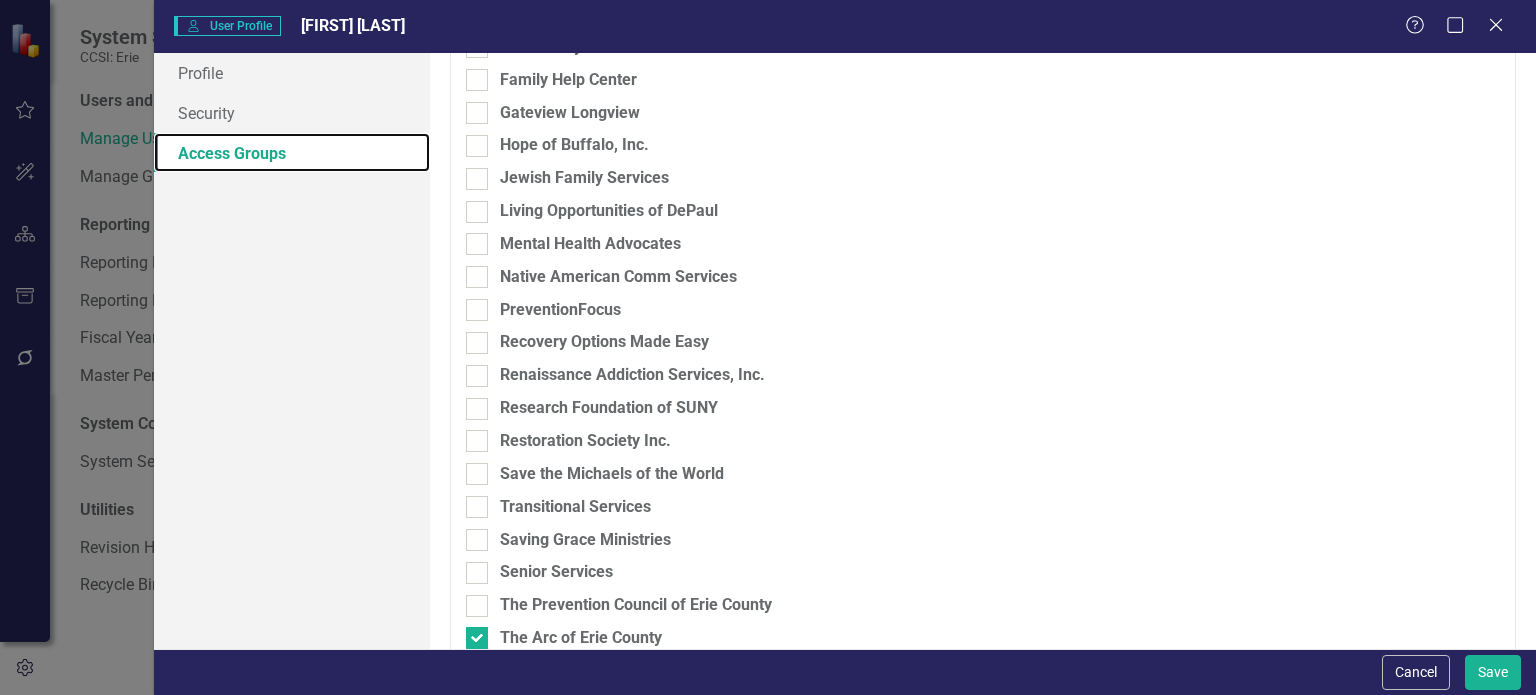 scroll, scrollTop: 1000, scrollLeft: 0, axis: vertical 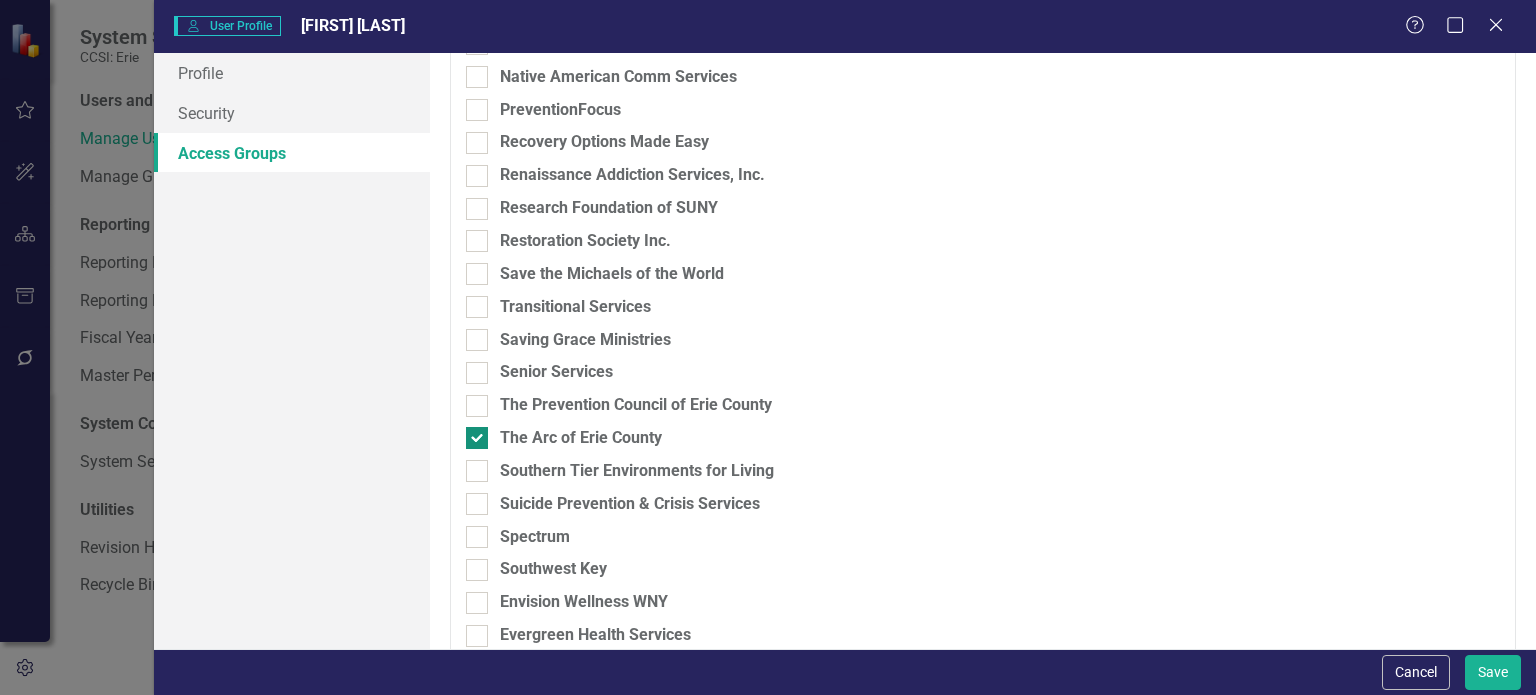 click at bounding box center (477, 438) 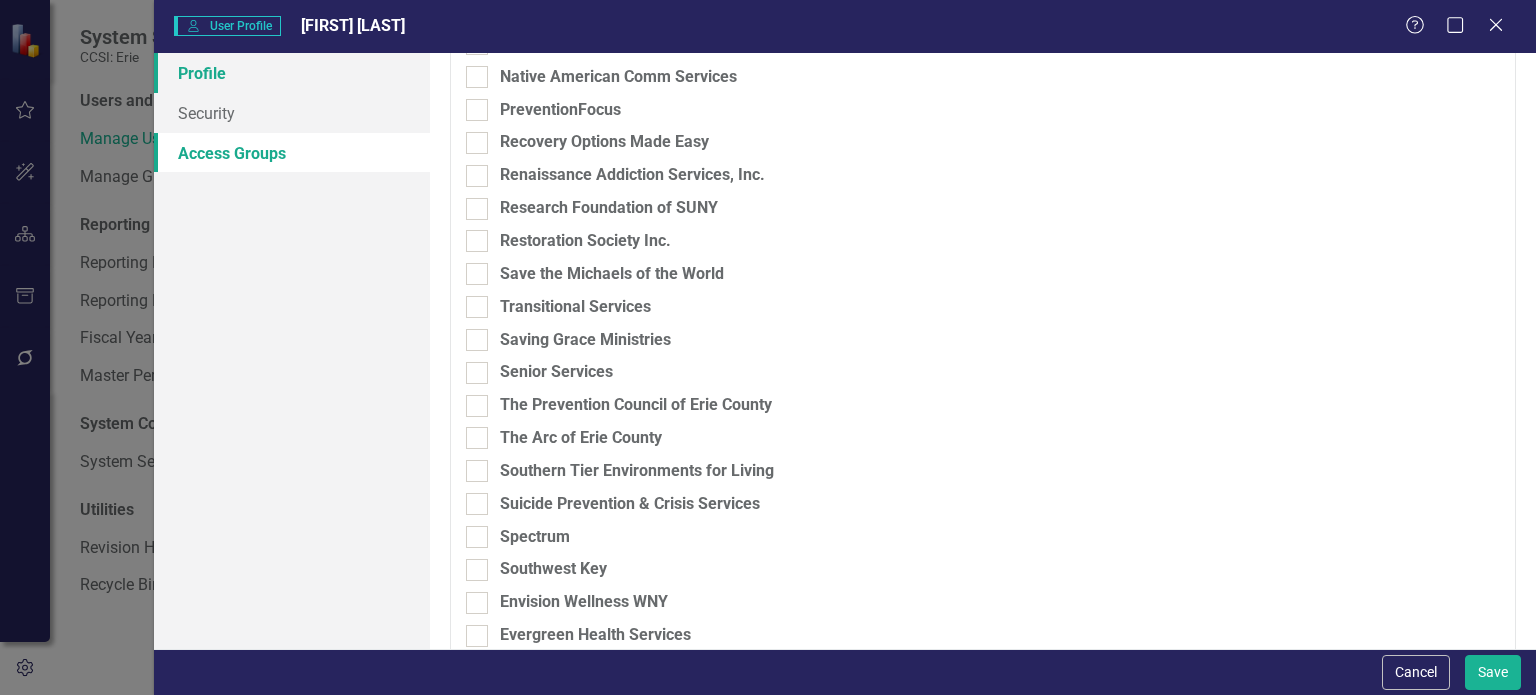 click on "Profile" at bounding box center [292, 73] 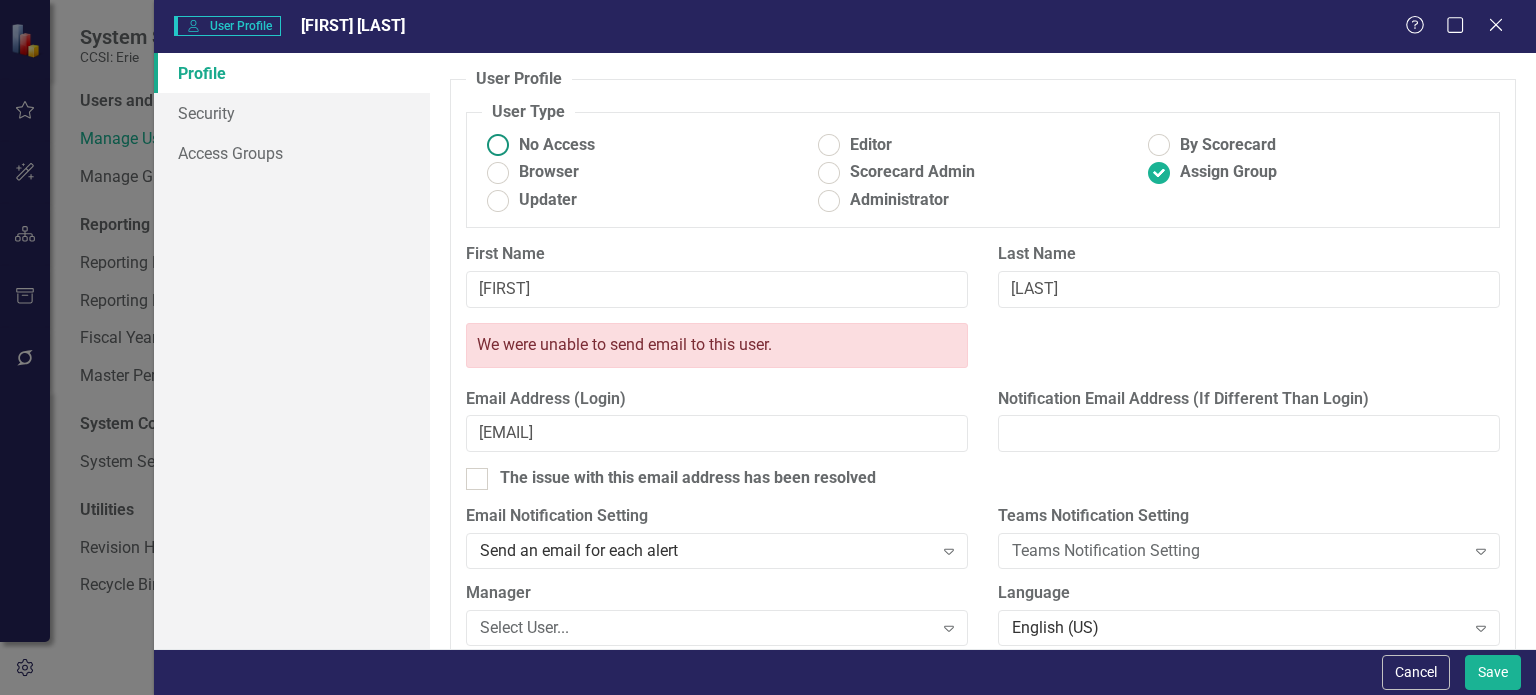 click at bounding box center [498, 145] 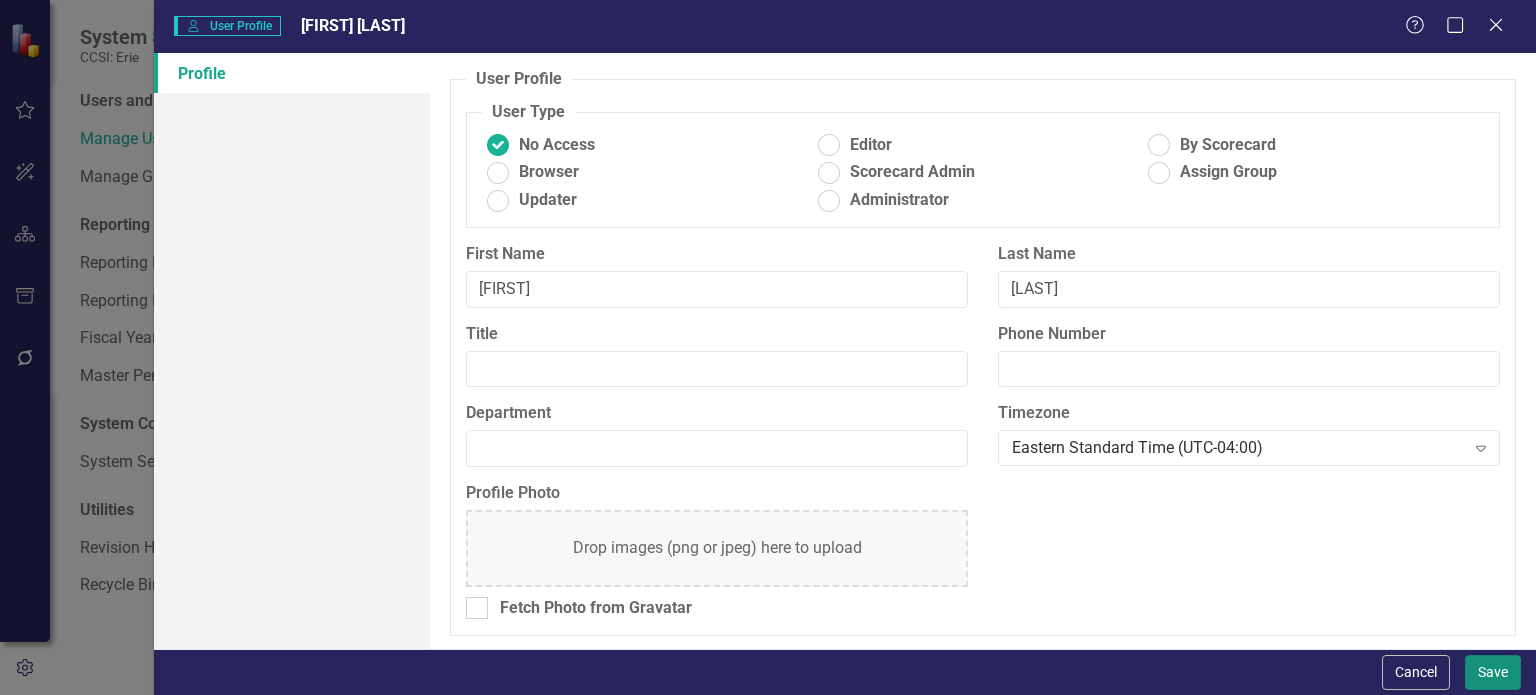 click on "Save" at bounding box center [1493, 672] 